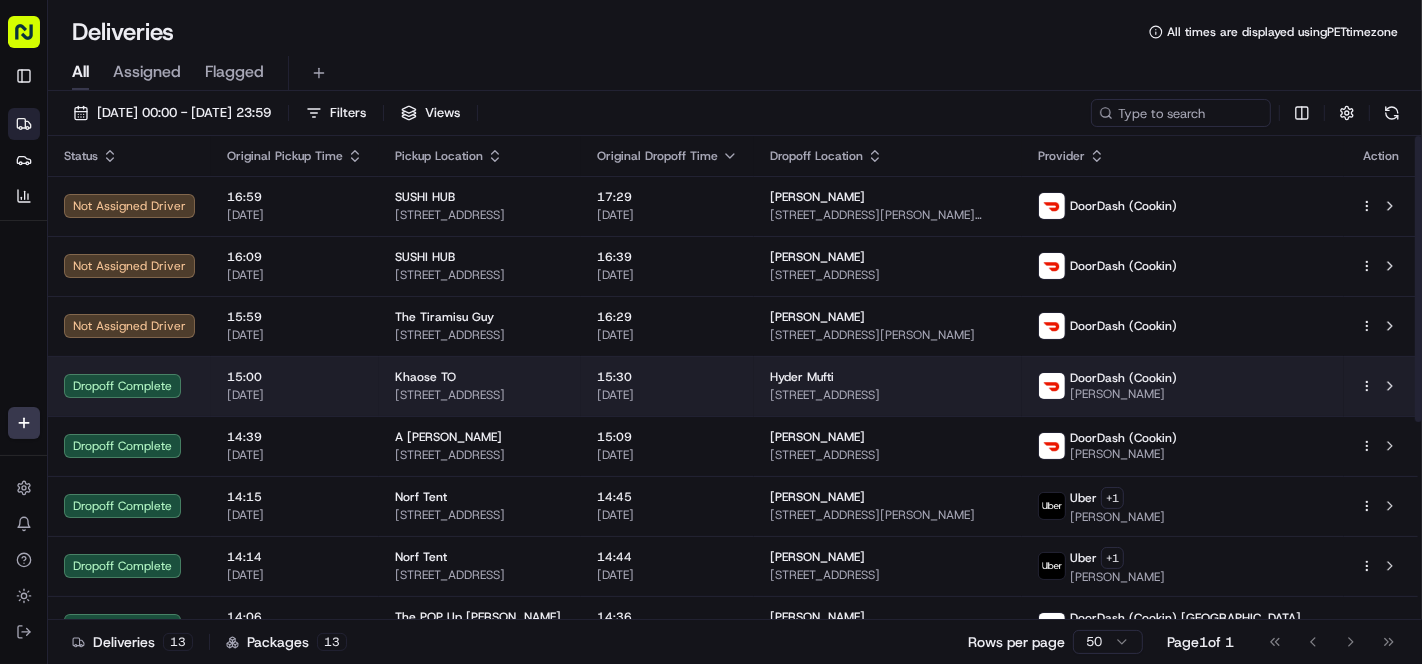 scroll, scrollTop: 0, scrollLeft: 0, axis: both 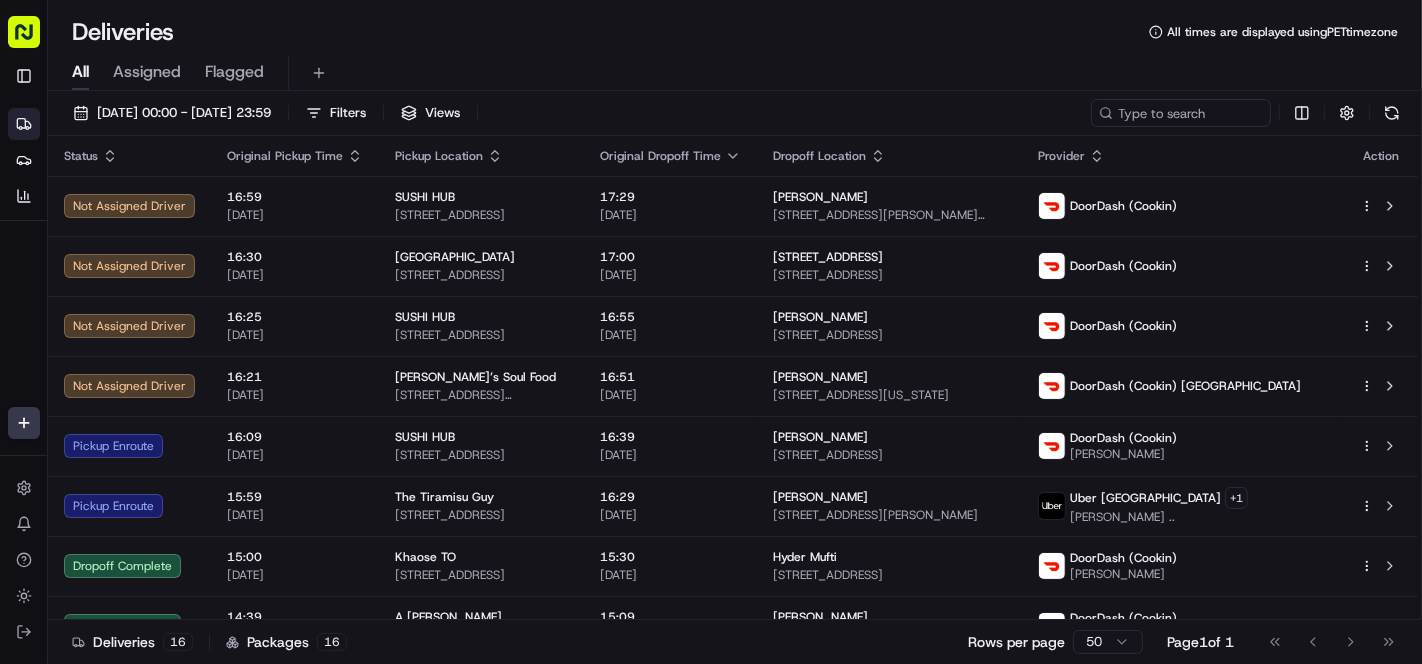 click on "Deliveries All times are displayed using  PET  timezone" at bounding box center [735, 32] 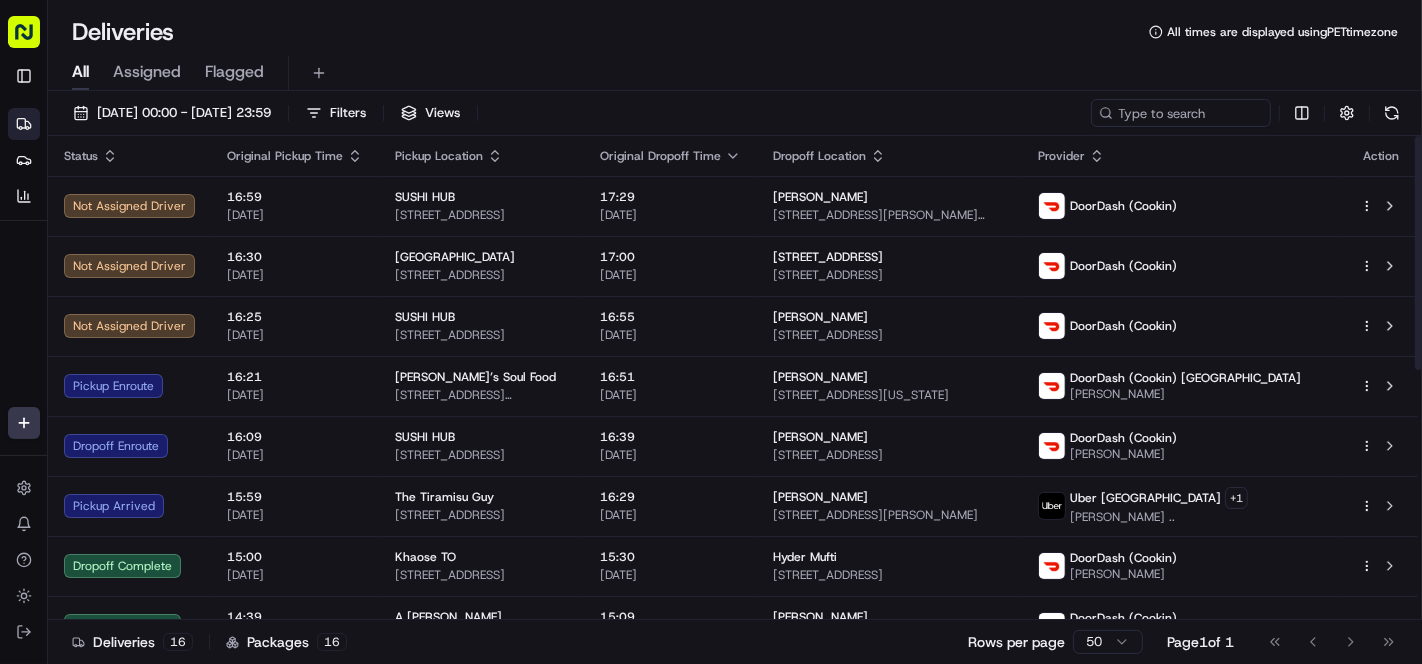 click on "Deliveries All times are displayed using  PET  timezone" at bounding box center (735, 32) 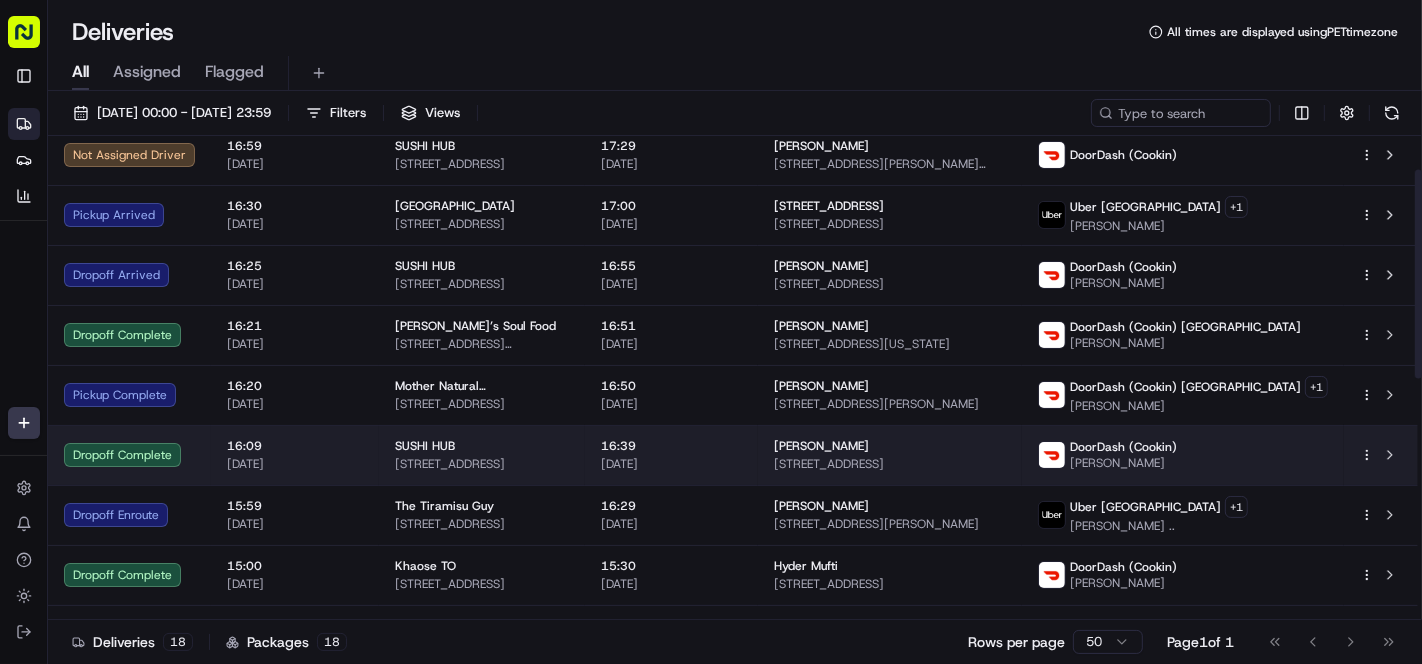 scroll, scrollTop: 0, scrollLeft: 0, axis: both 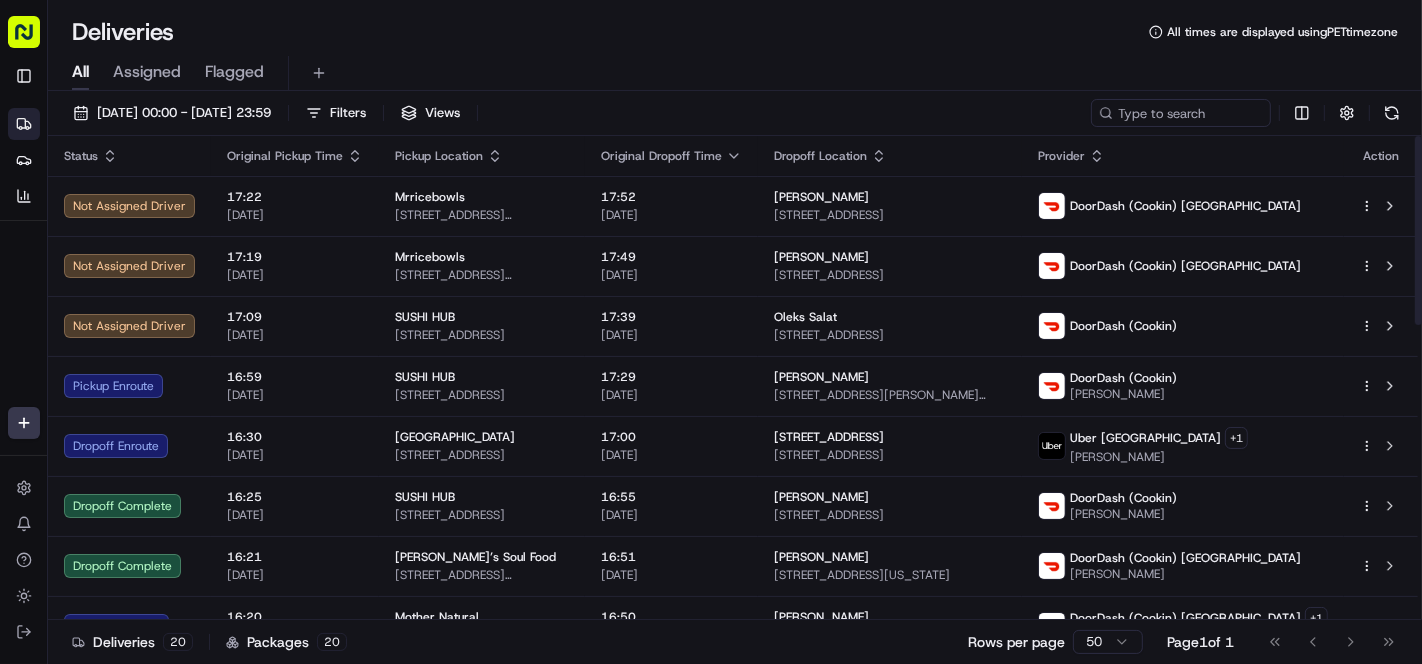 drag, startPoint x: 496, startPoint y: 76, endPoint x: 349, endPoint y: 15, distance: 159.154 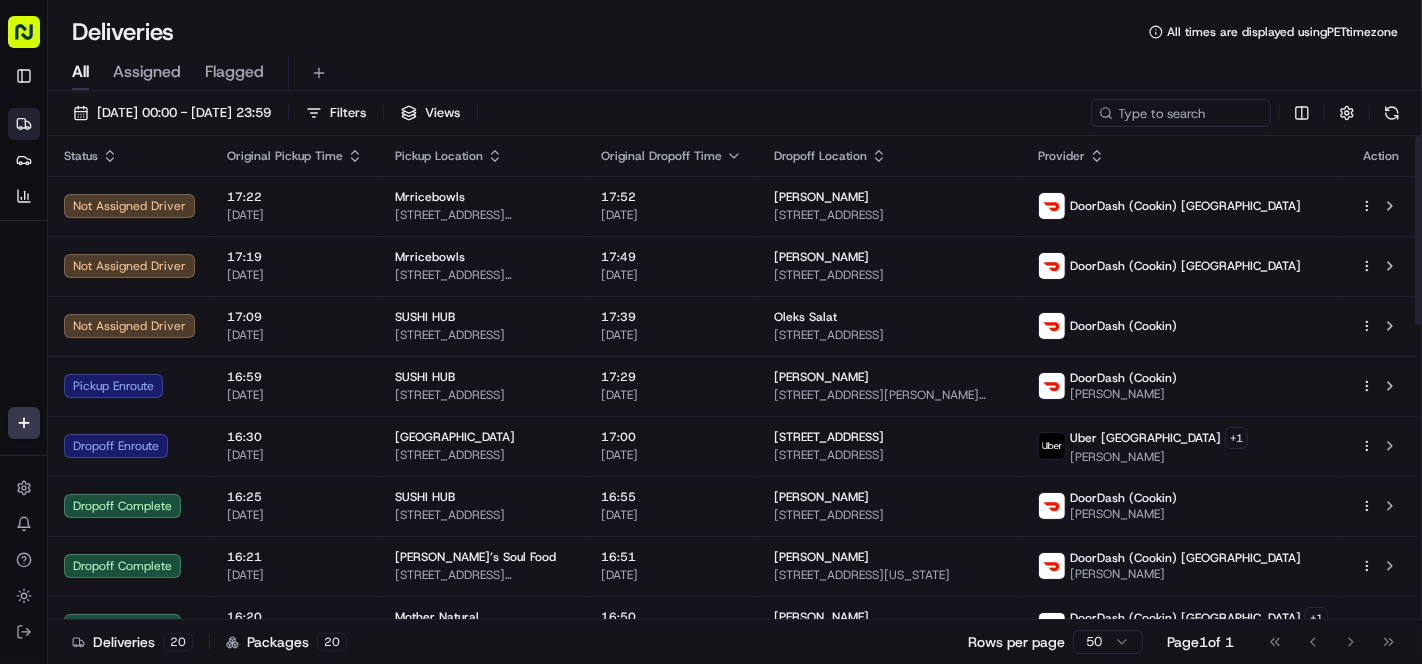 click on "All Assigned Flagged" at bounding box center [735, 73] 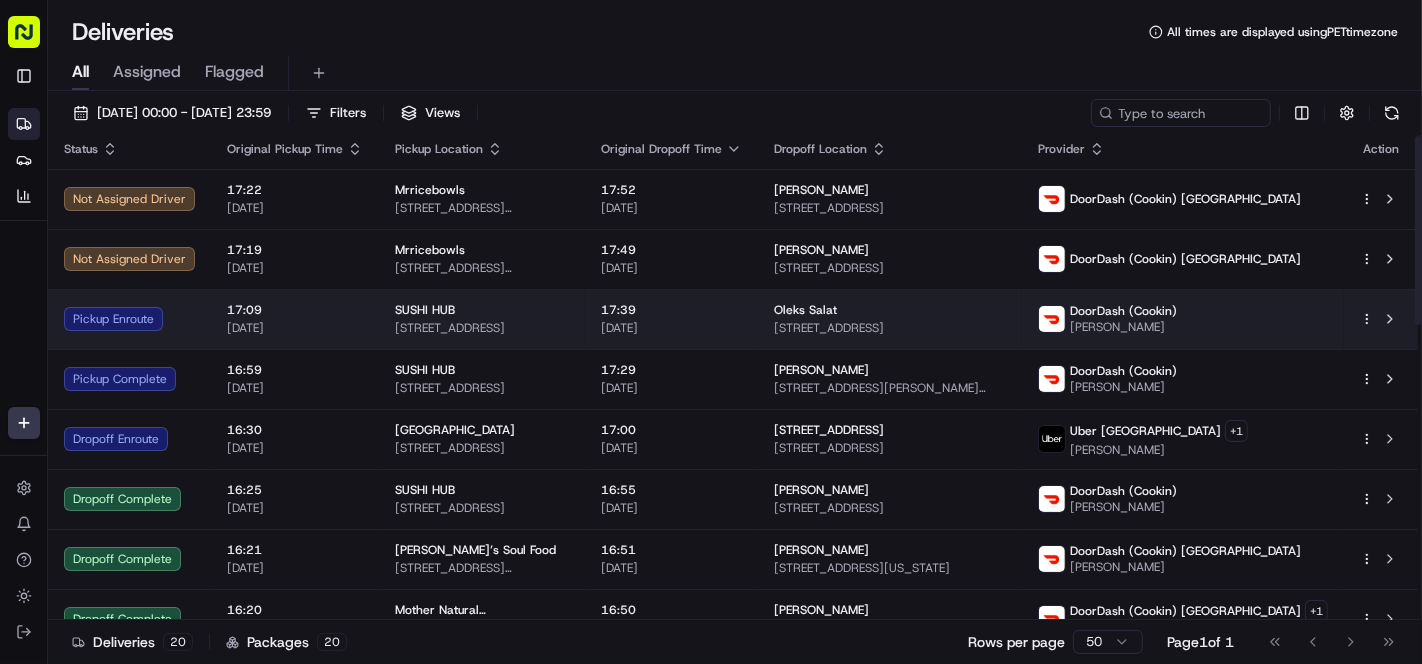 scroll, scrollTop: 0, scrollLeft: 0, axis: both 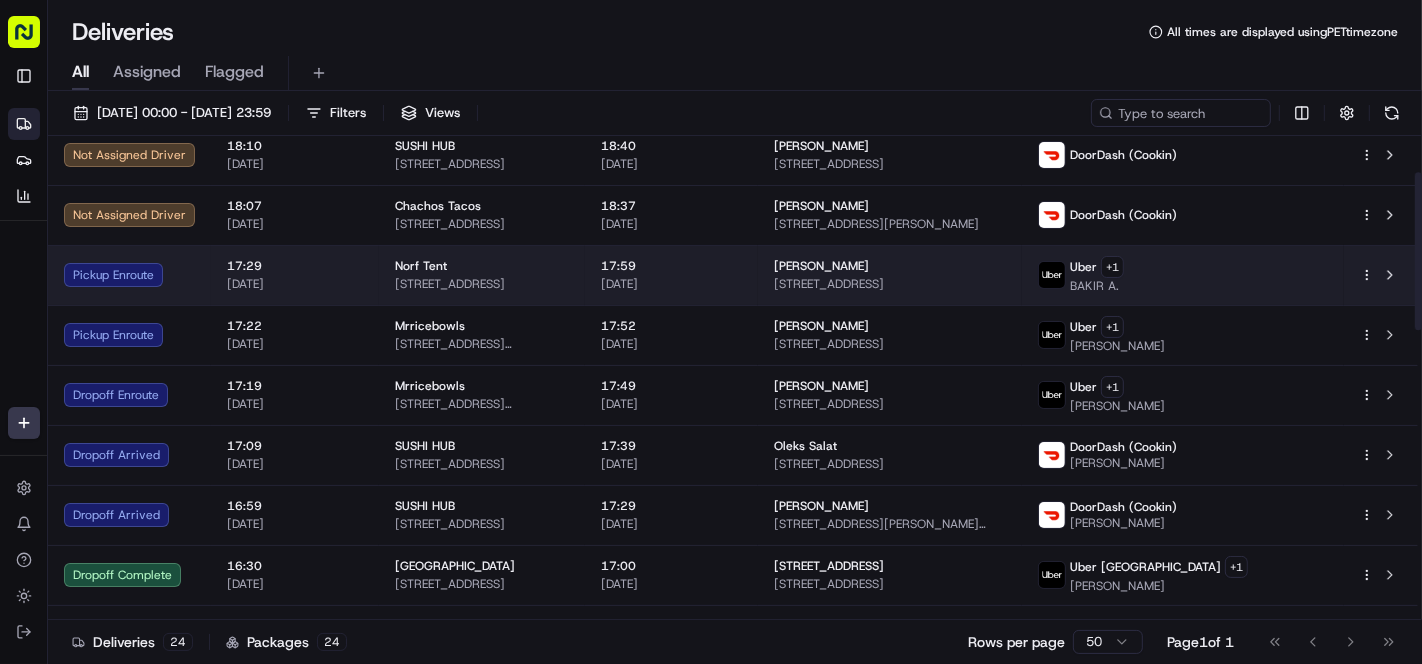 click on "Maniah Goldsmith 4309 Otter St, Philadelphia, PA 19104, USA" at bounding box center (890, 275) 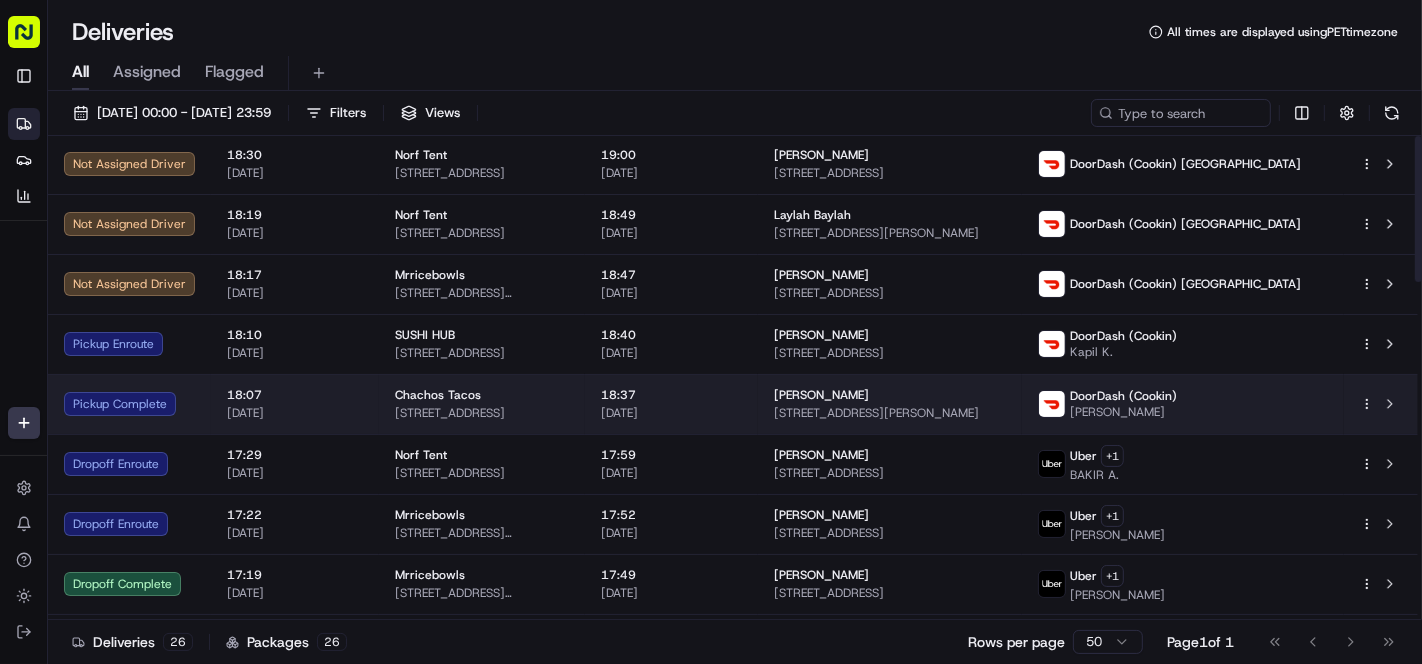 scroll, scrollTop: 0, scrollLeft: 0, axis: both 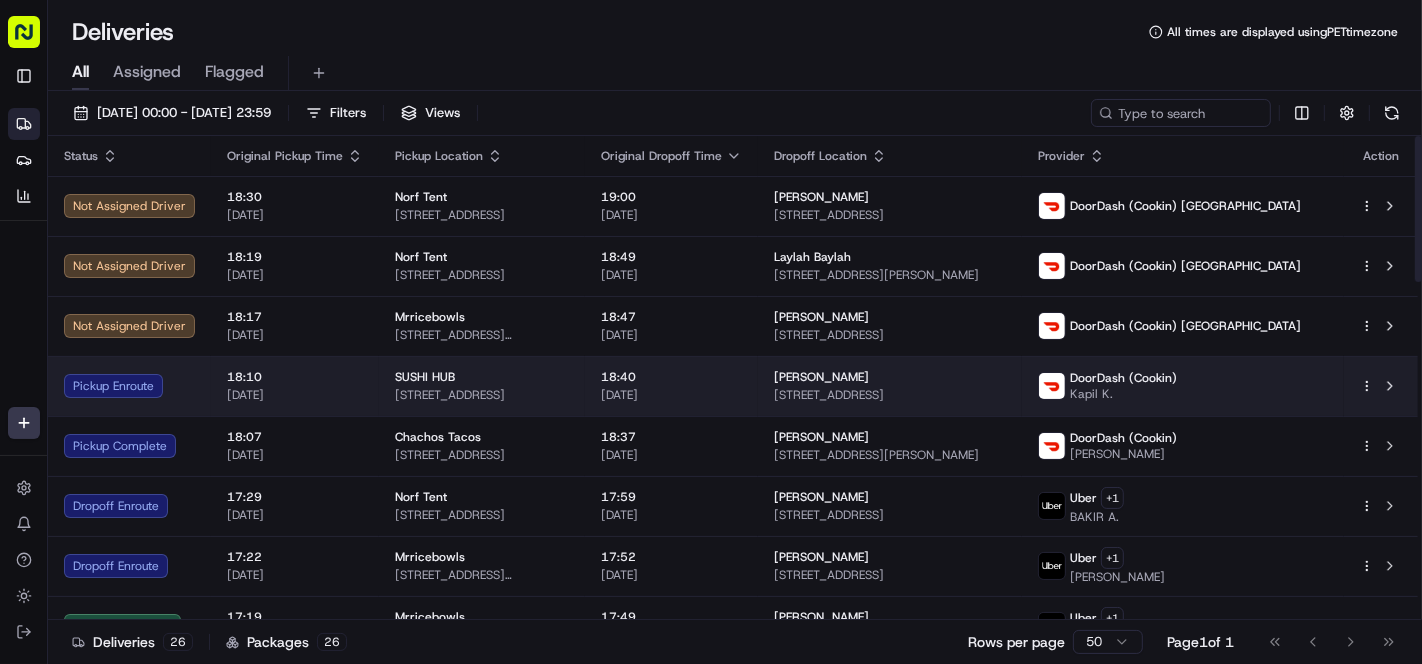 click on "Kamila Bobojonova 1390 Yonge St, Toronto, ON M4T 1Y5, Canada" at bounding box center [890, 386] 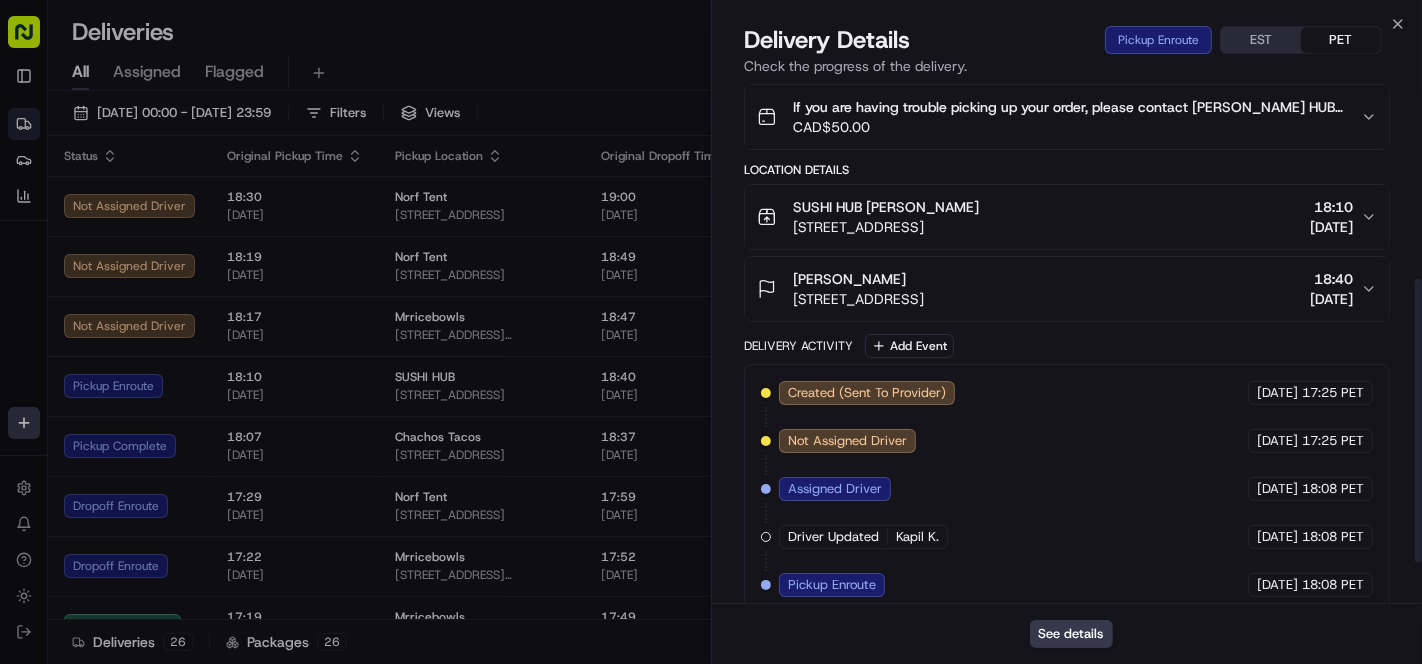 scroll, scrollTop: 432, scrollLeft: 0, axis: vertical 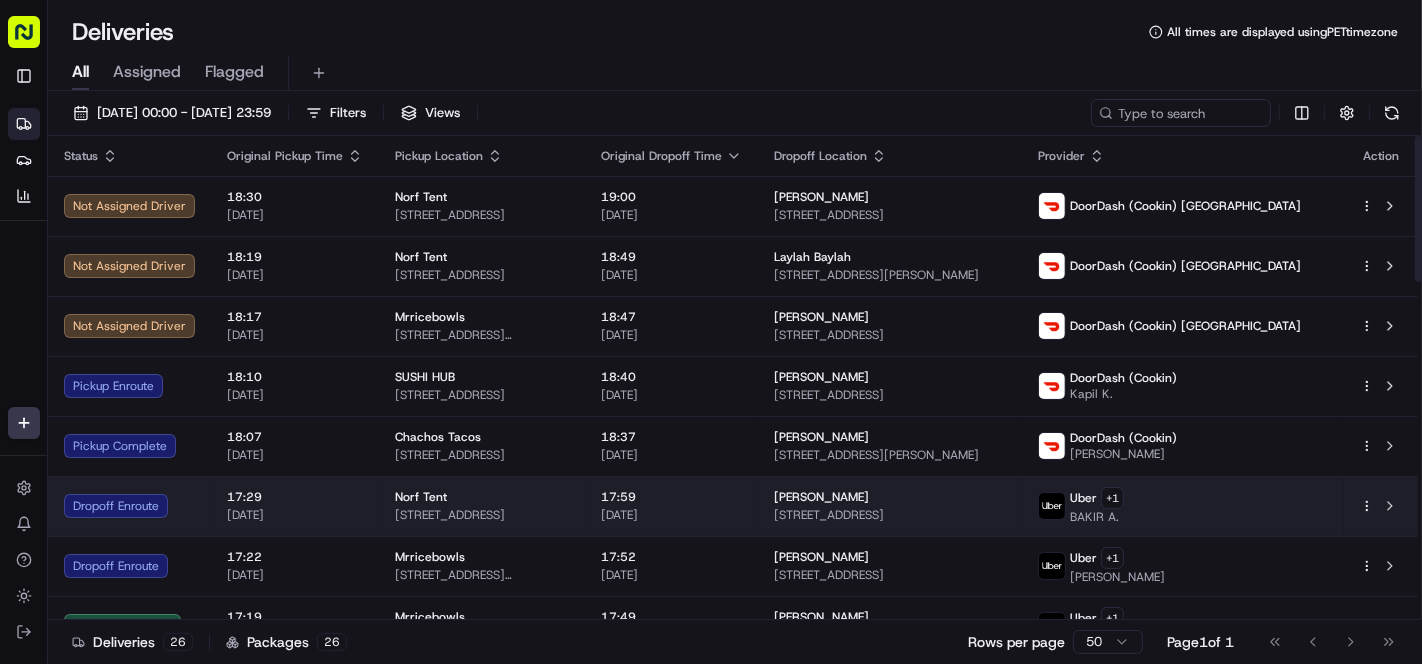 click on "17:59 12/07/2025" at bounding box center [671, 506] 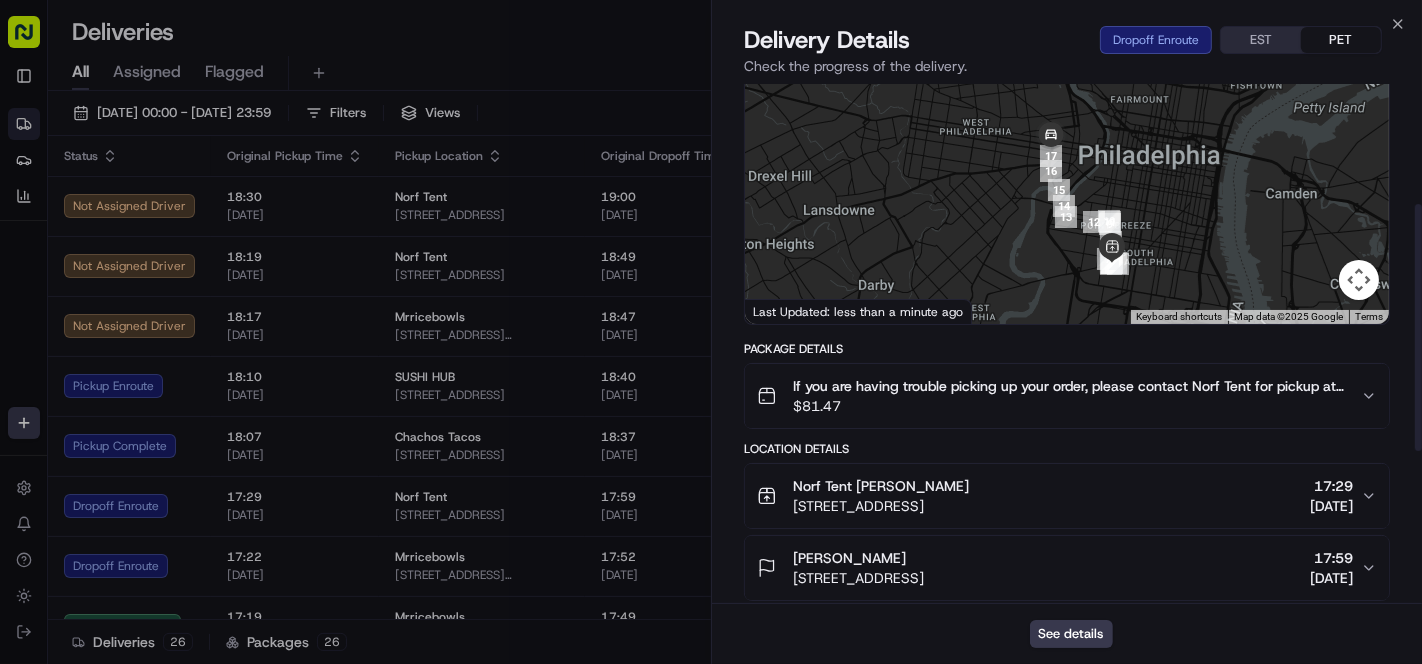scroll, scrollTop: 333, scrollLeft: 0, axis: vertical 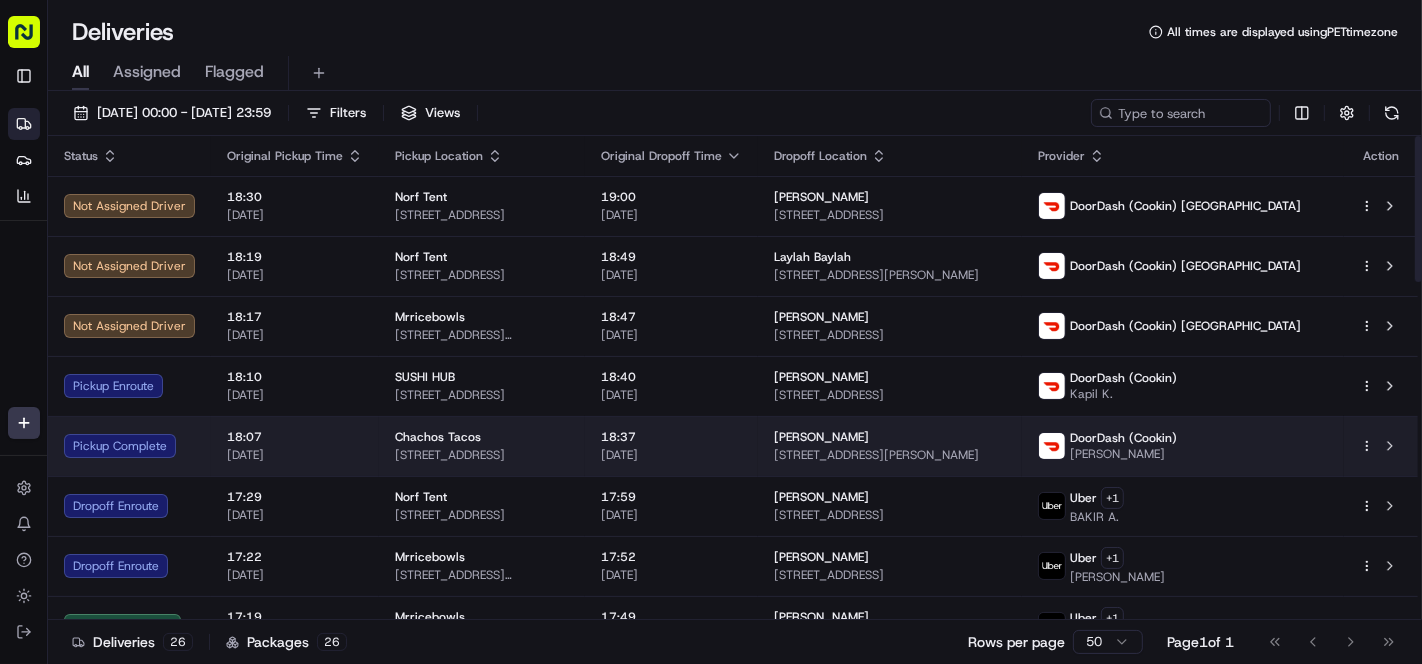 click on "Chachos Tacos 123 Avenue B S #115, Saskatoon, SK S7M 5X6, Canada" at bounding box center (482, 446) 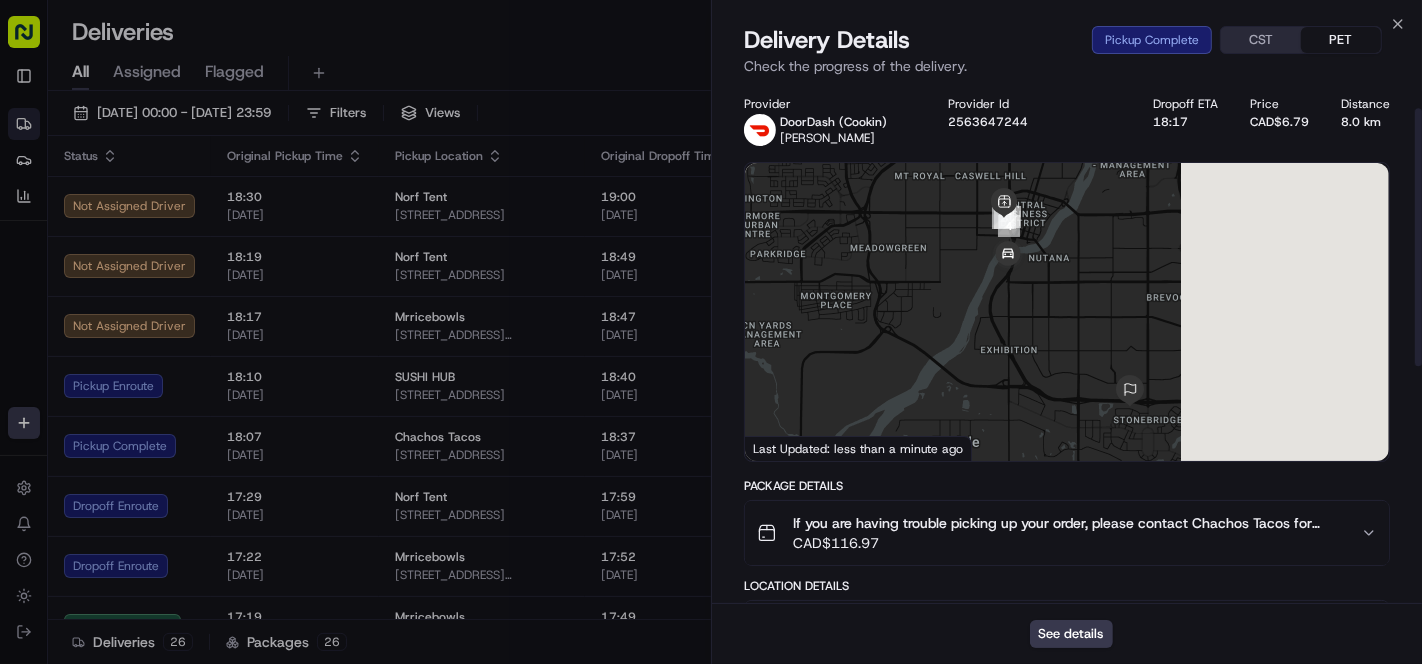 scroll, scrollTop: 111, scrollLeft: 0, axis: vertical 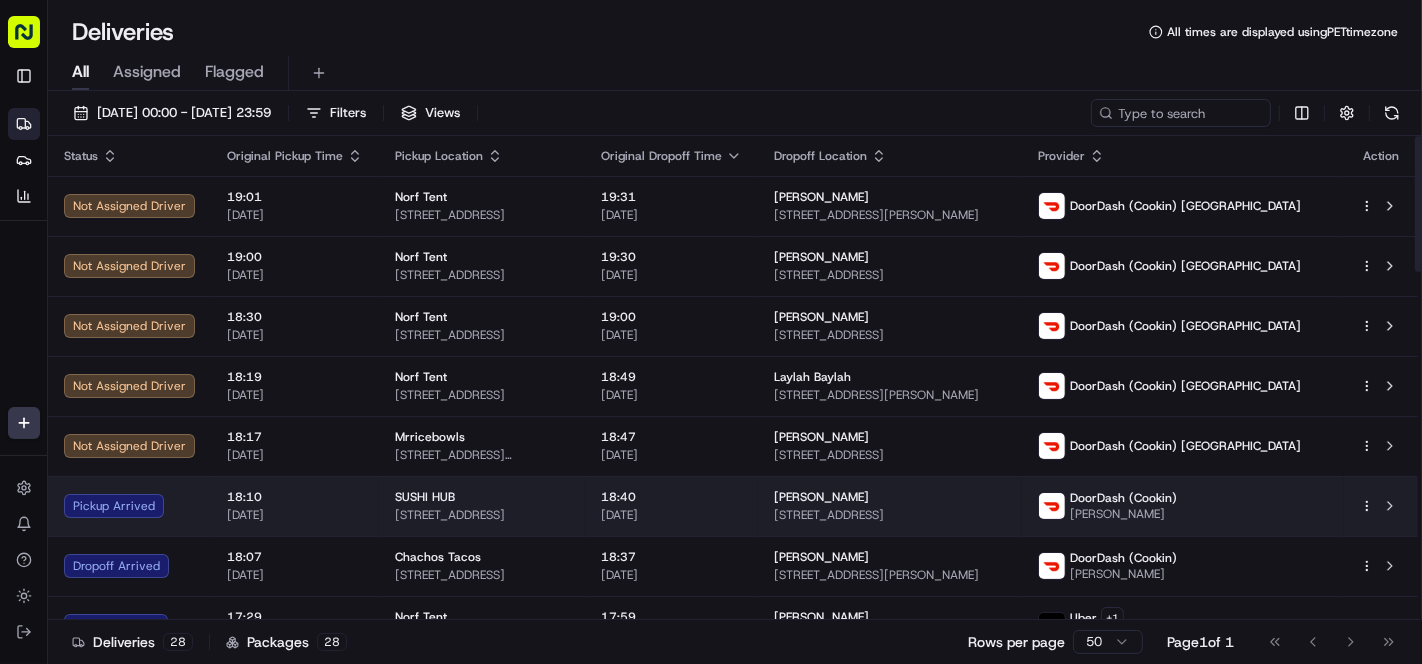 click on "Kamila Bobojonova 1390 Yonge St, Toronto, ON M4T 1Y5, Canada" at bounding box center (890, 506) 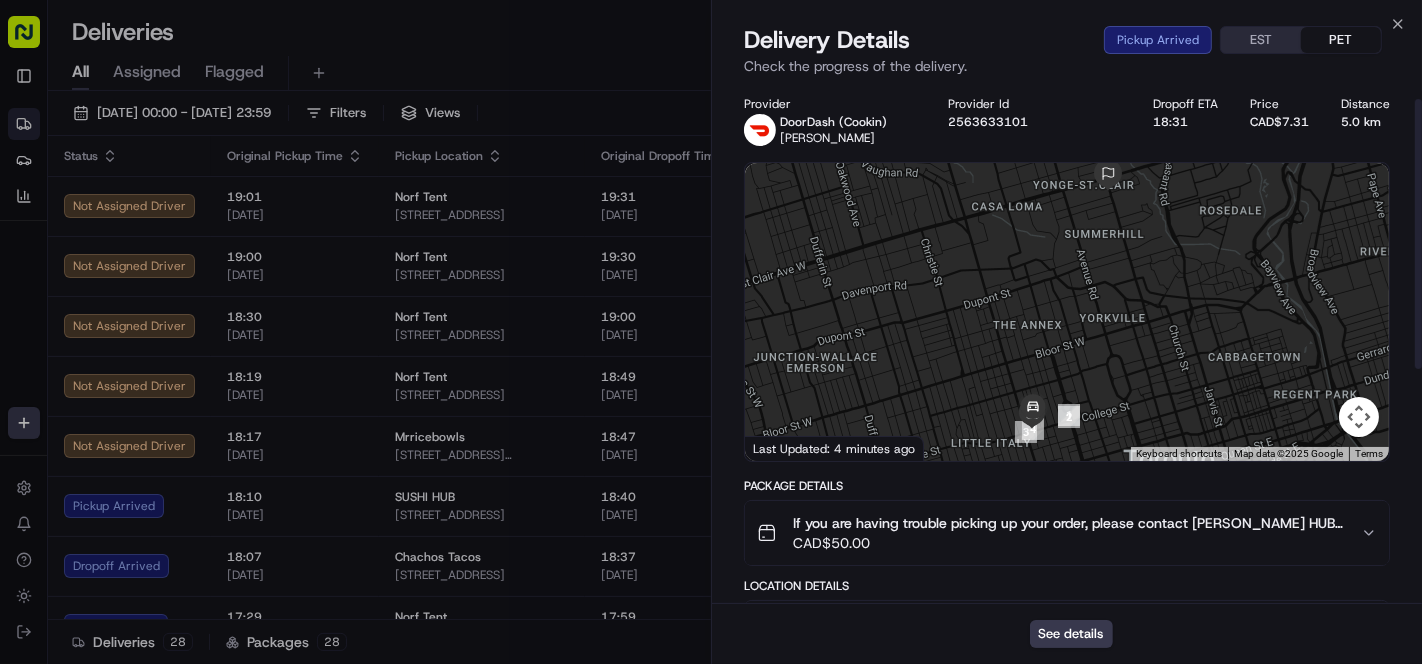 scroll, scrollTop: 111, scrollLeft: 0, axis: vertical 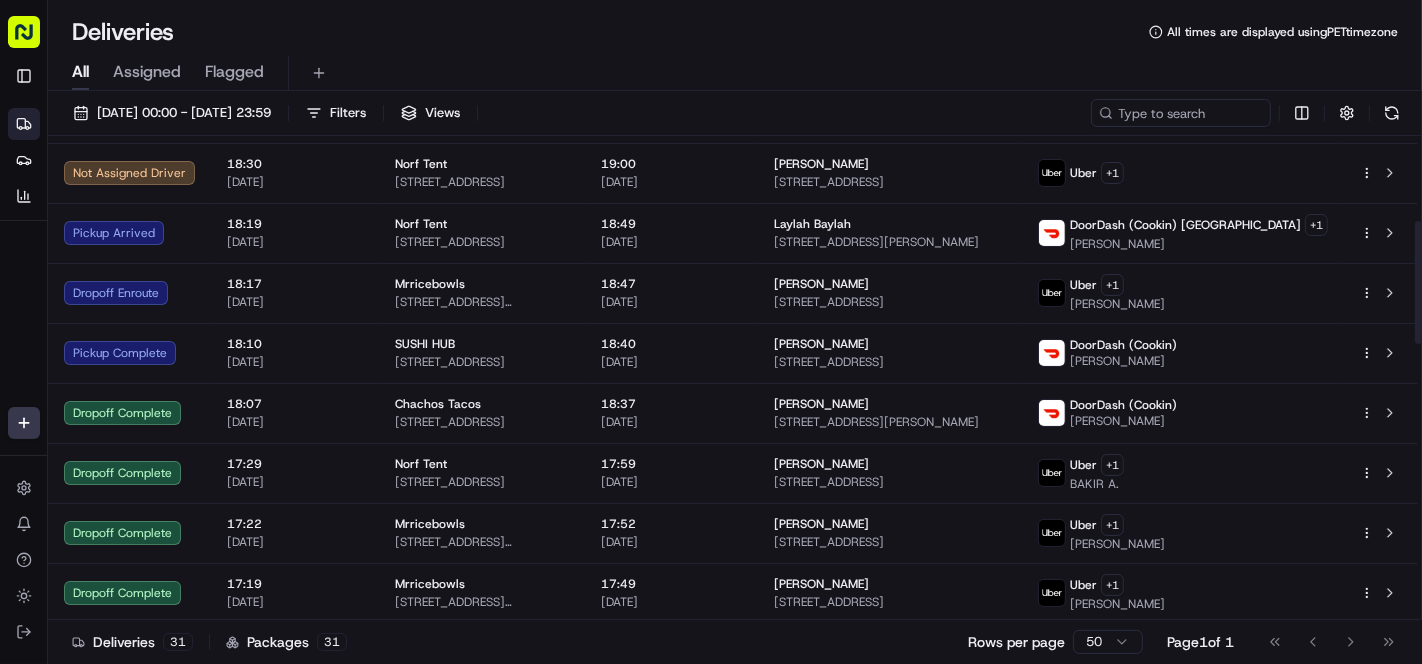 click on "SUSHI HUB" at bounding box center [482, 344] 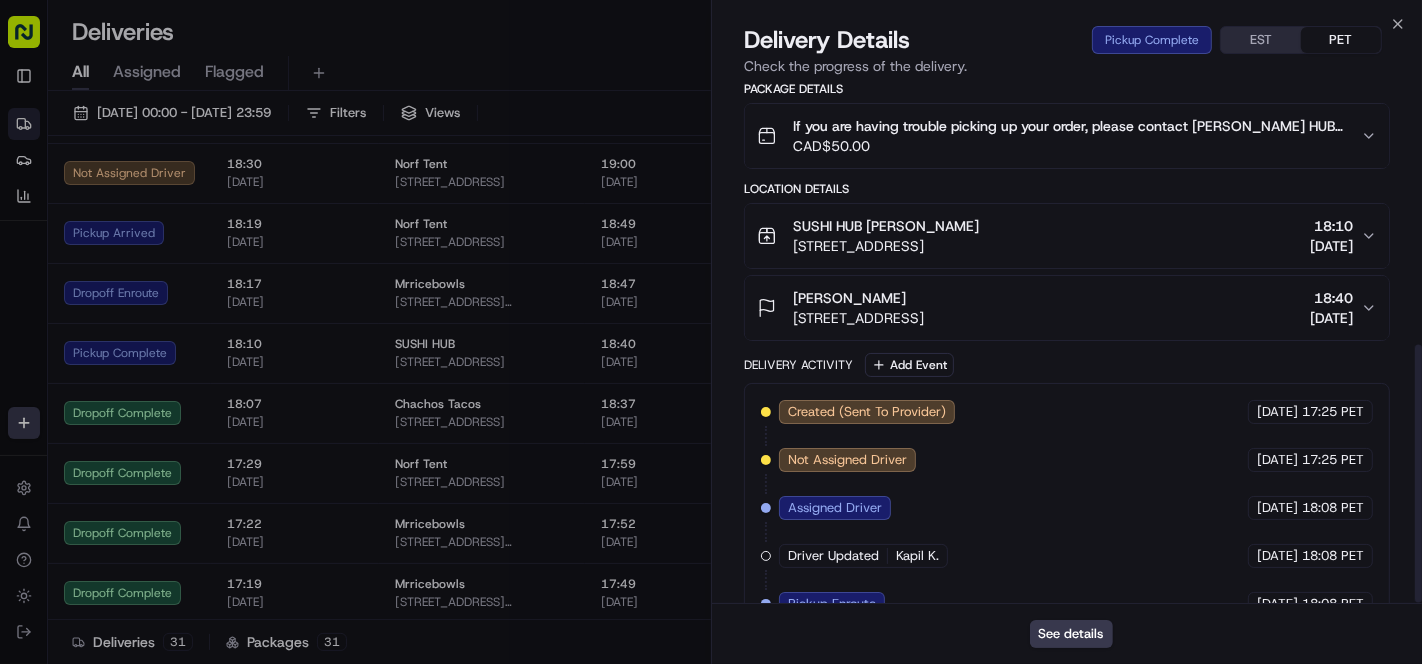 scroll, scrollTop: 528, scrollLeft: 0, axis: vertical 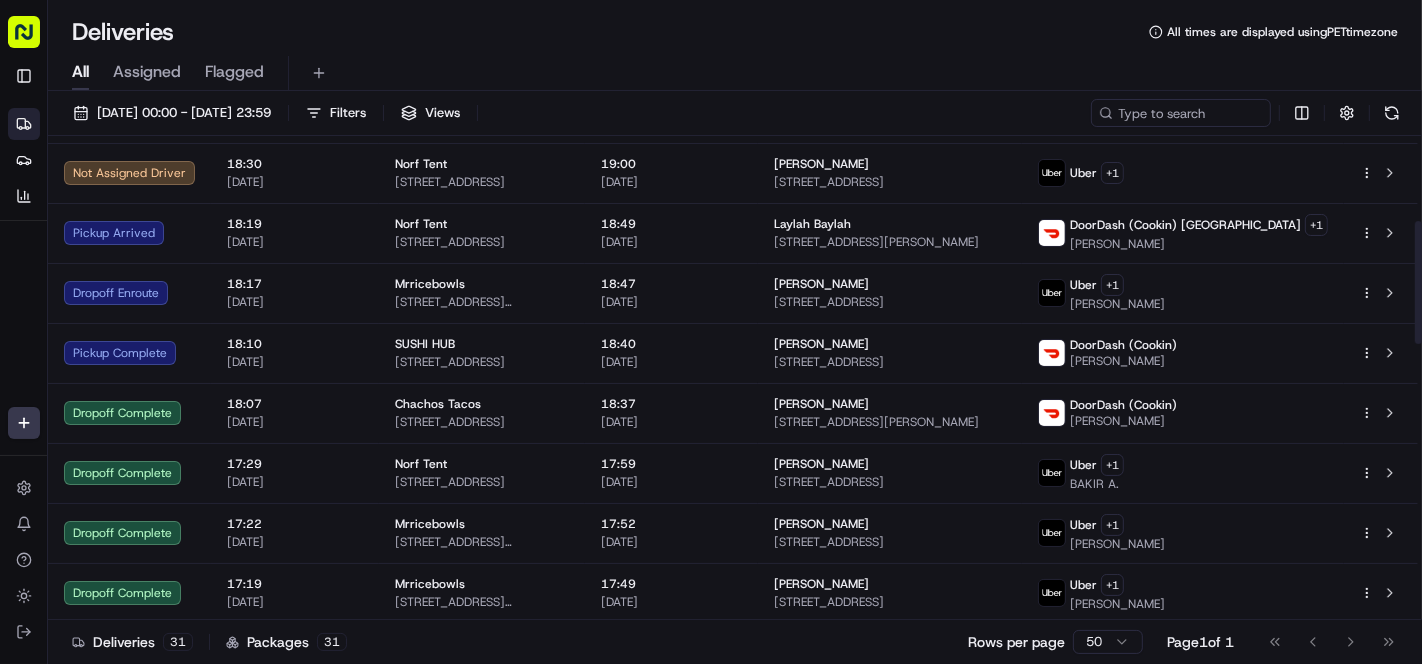 click on "[STREET_ADDRESS][PERSON_NAME]" at bounding box center [482, 302] 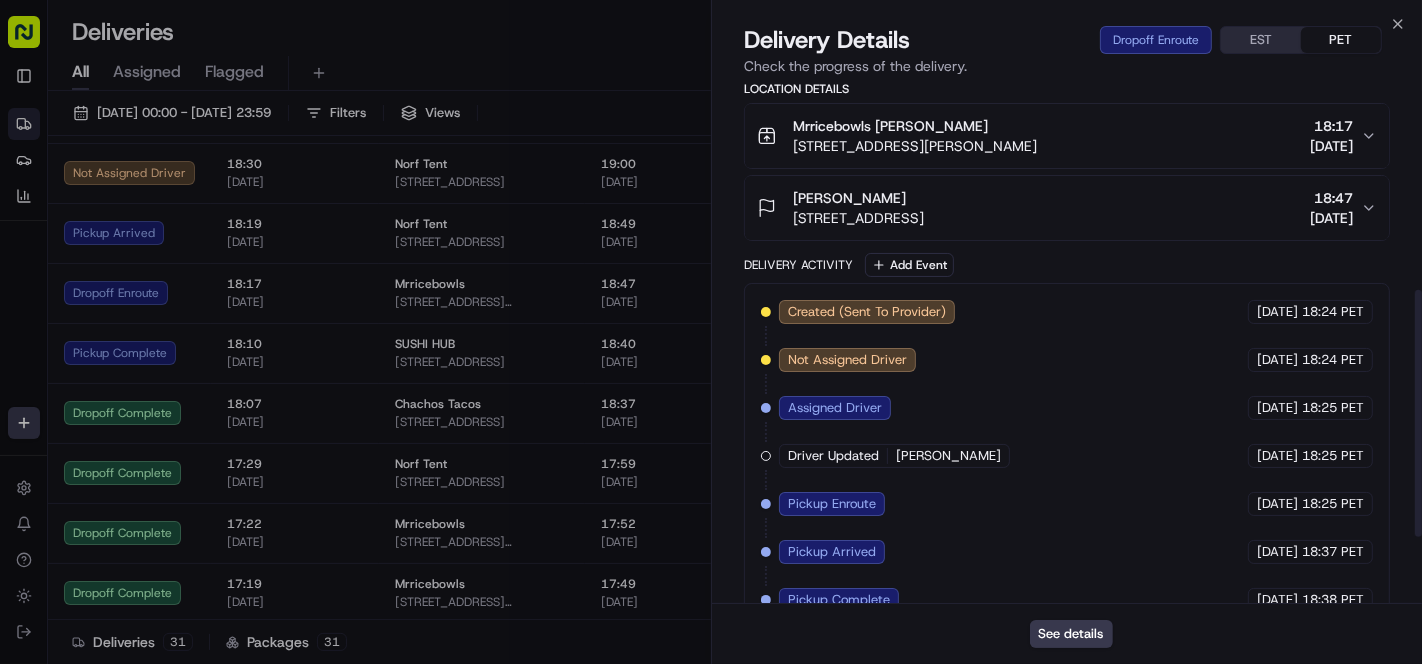 scroll, scrollTop: 575, scrollLeft: 0, axis: vertical 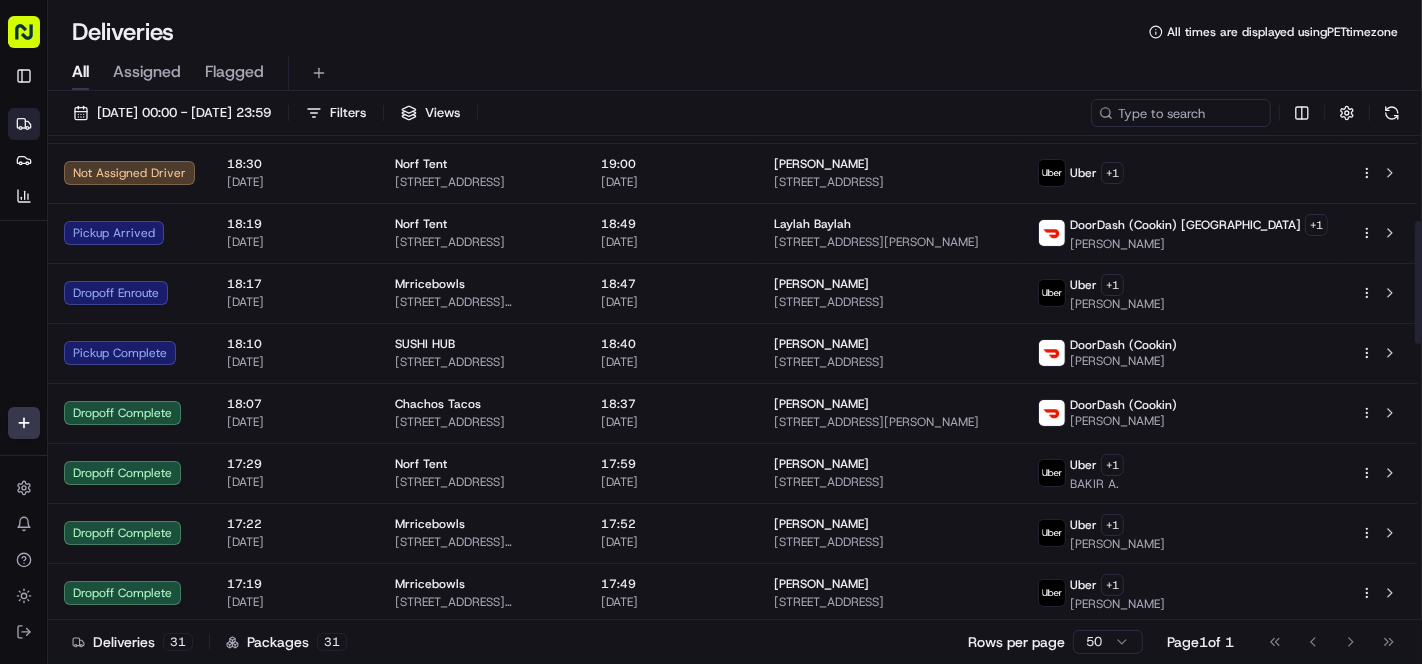 click on "Norf Tent [STREET_ADDRESS]" at bounding box center [482, 233] 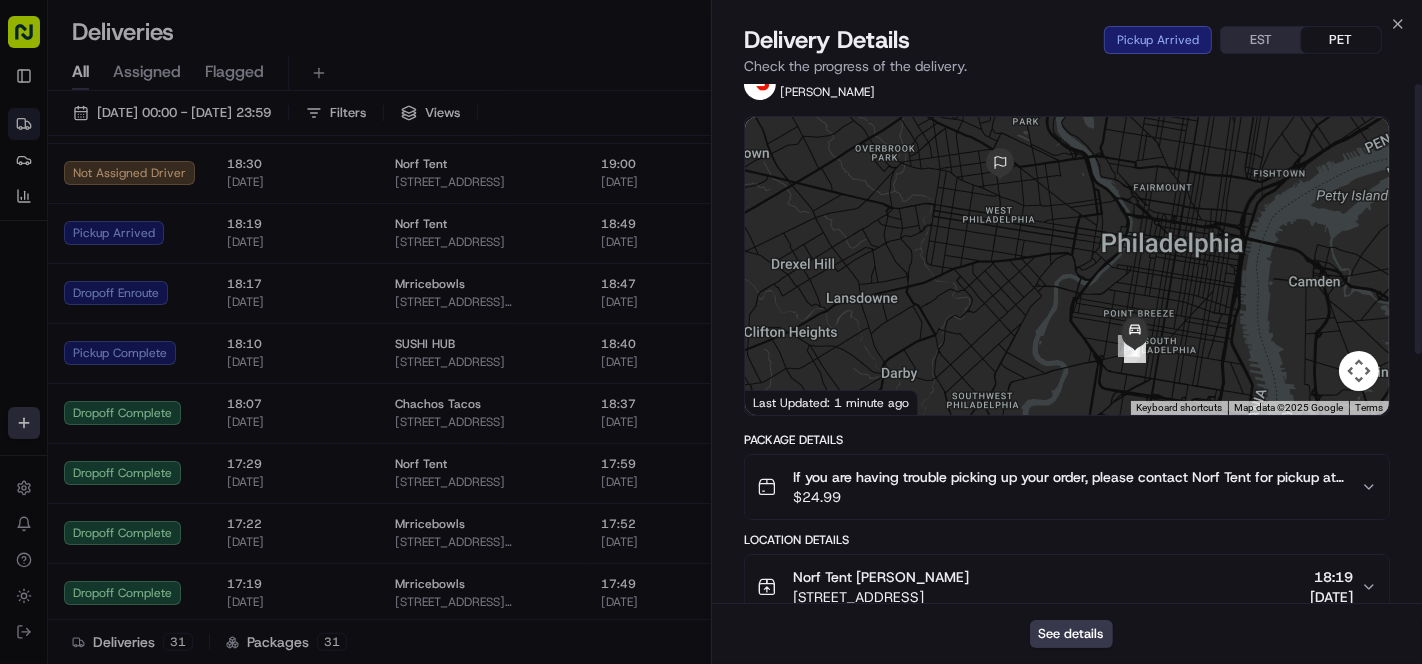 scroll, scrollTop: 0, scrollLeft: 0, axis: both 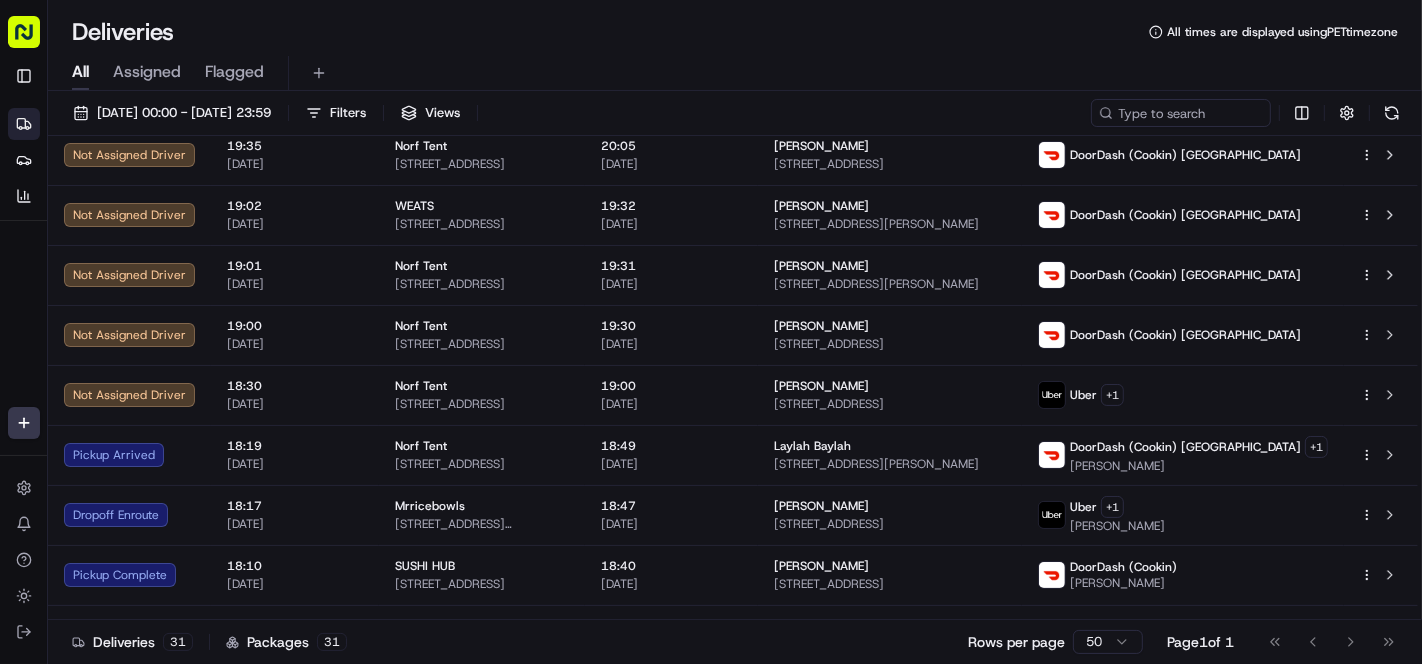 drag, startPoint x: 0, startPoint y: 29, endPoint x: 0, endPoint y: -36, distance: 65 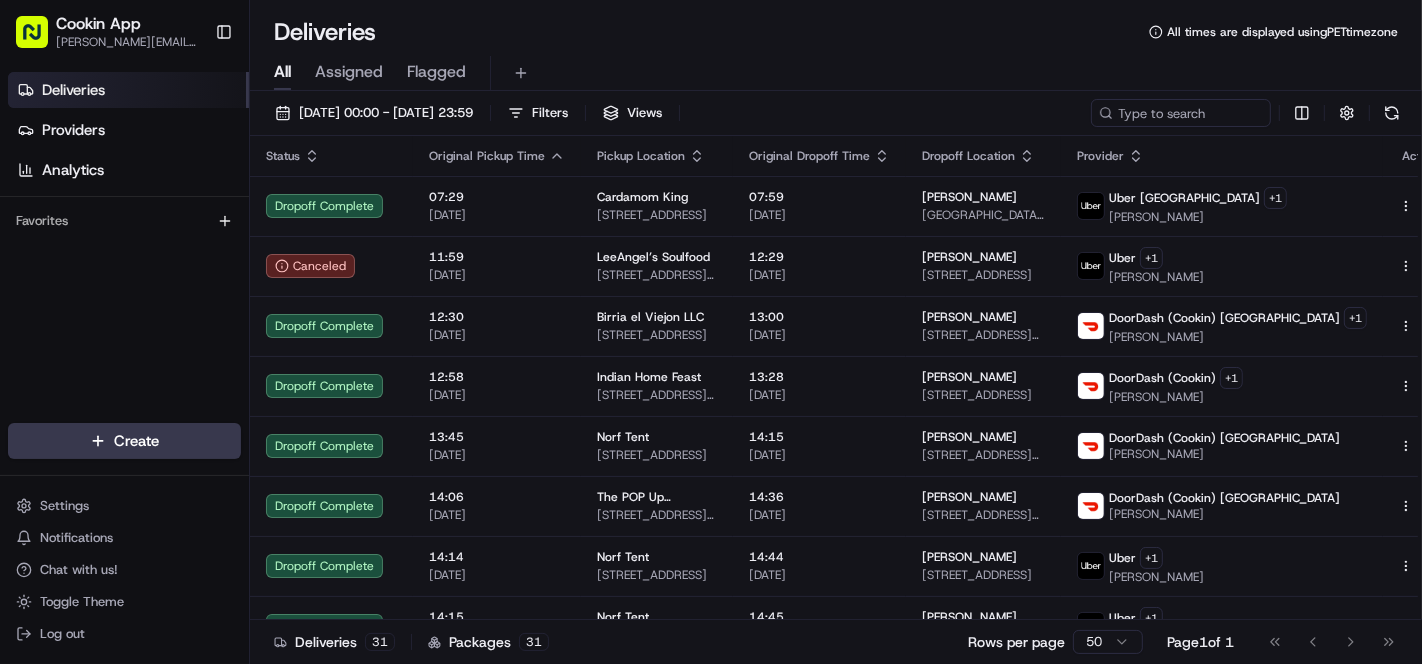 scroll, scrollTop: 0, scrollLeft: 0, axis: both 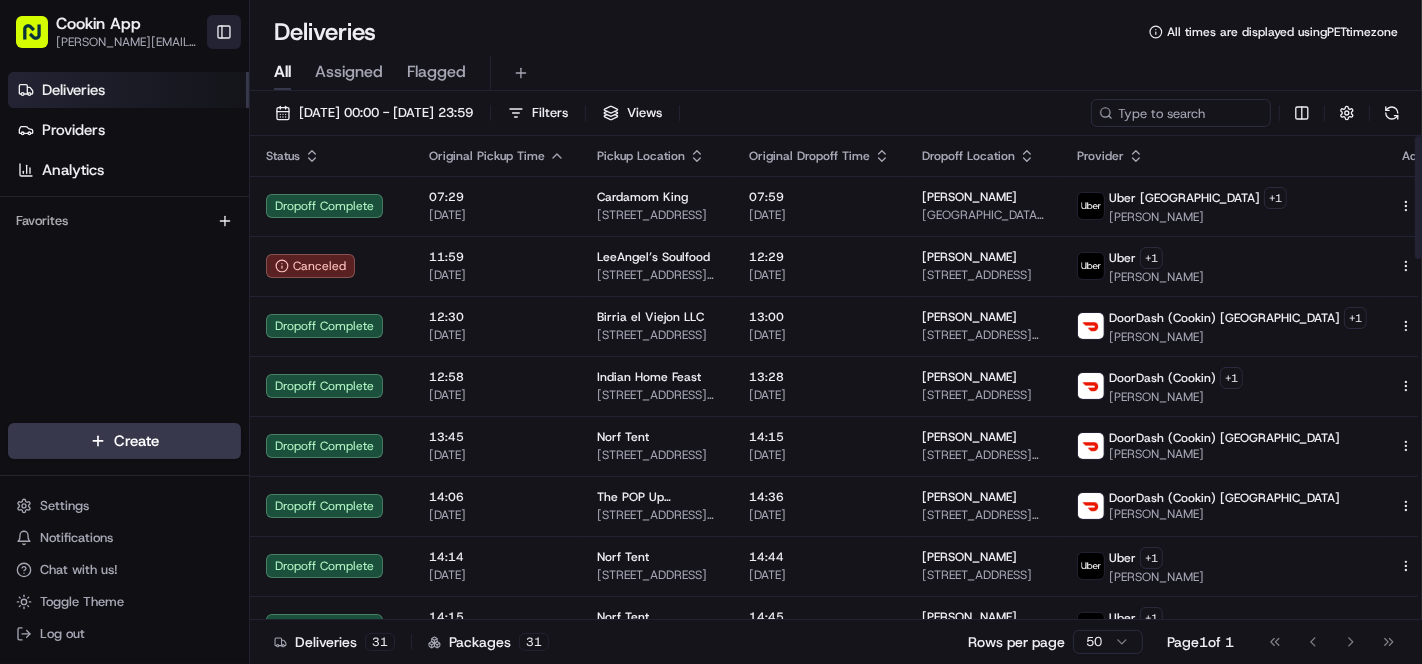 click on "Toggle Sidebar" at bounding box center [224, 32] 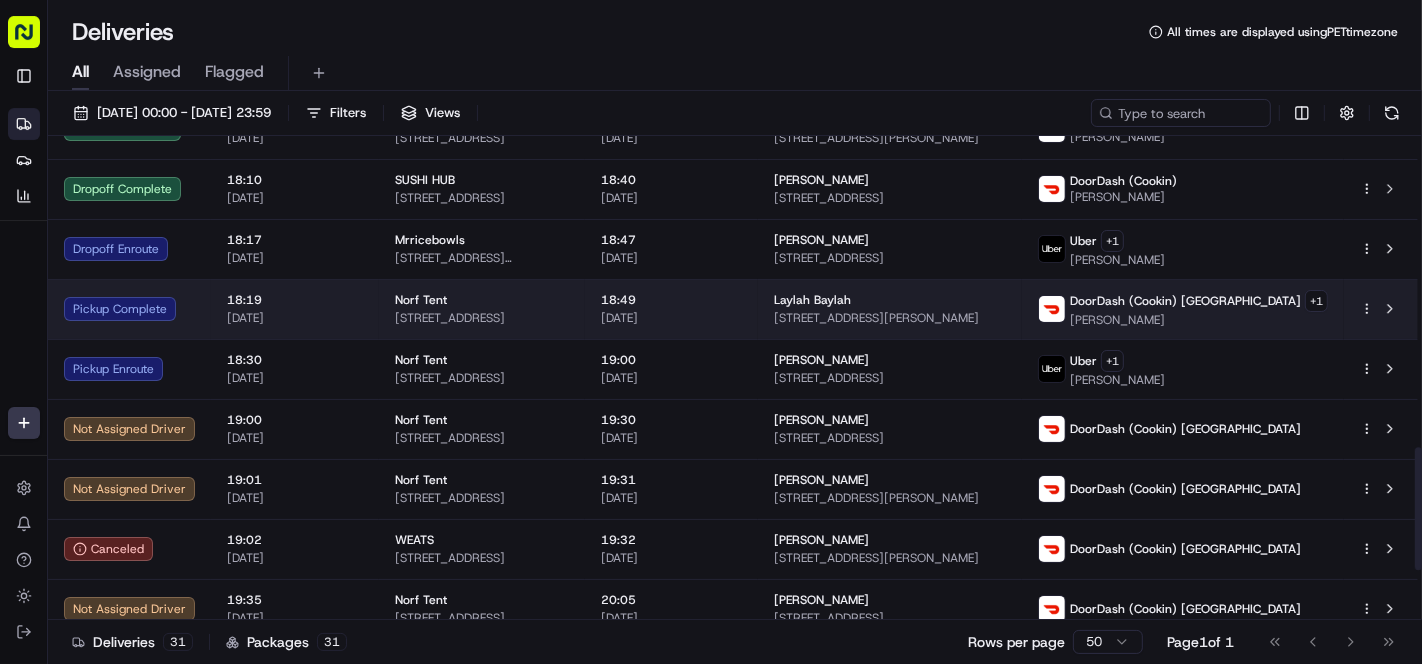 scroll, scrollTop: 1414, scrollLeft: 0, axis: vertical 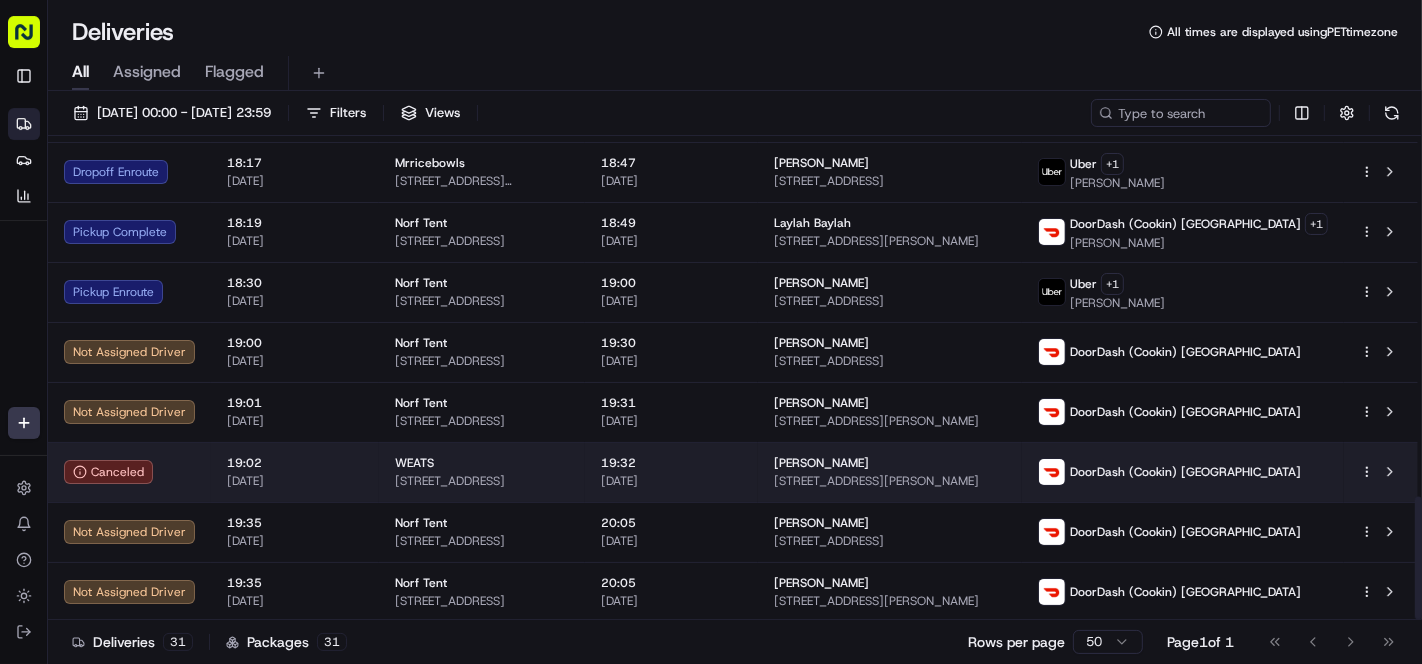 click on "WEATS" at bounding box center [482, 463] 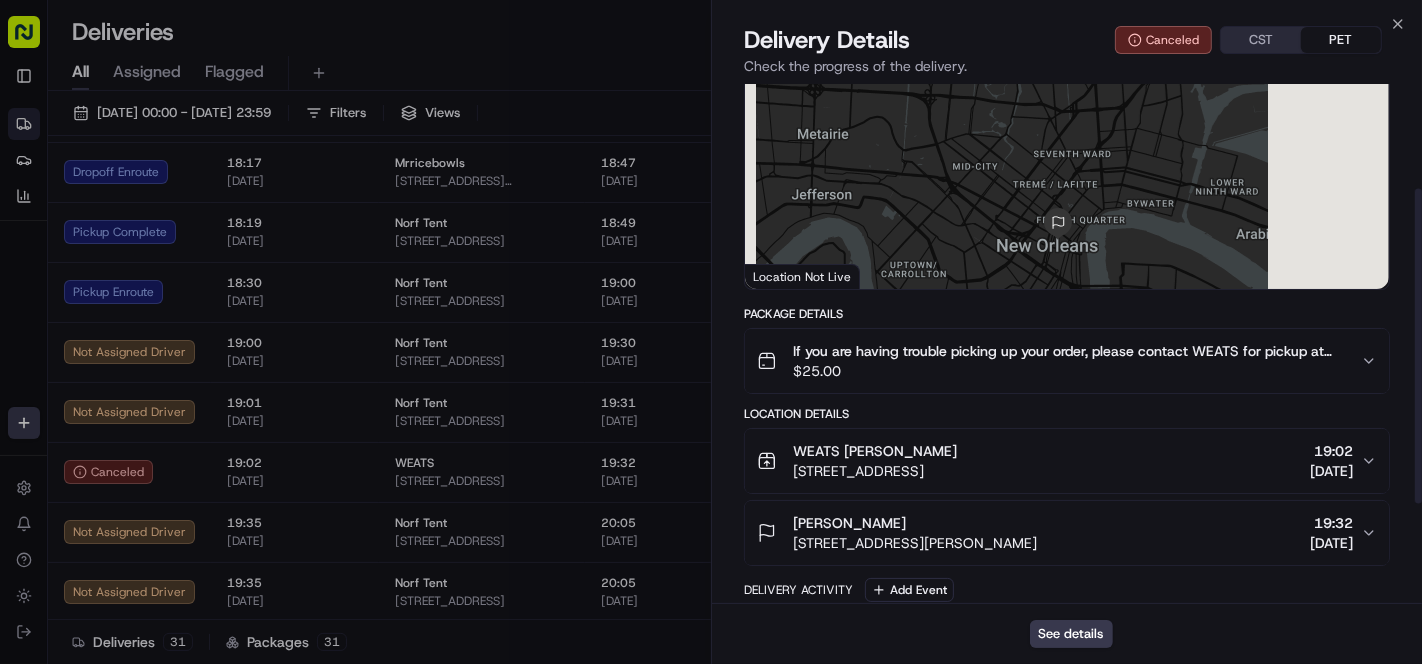 scroll, scrollTop: 337, scrollLeft: 0, axis: vertical 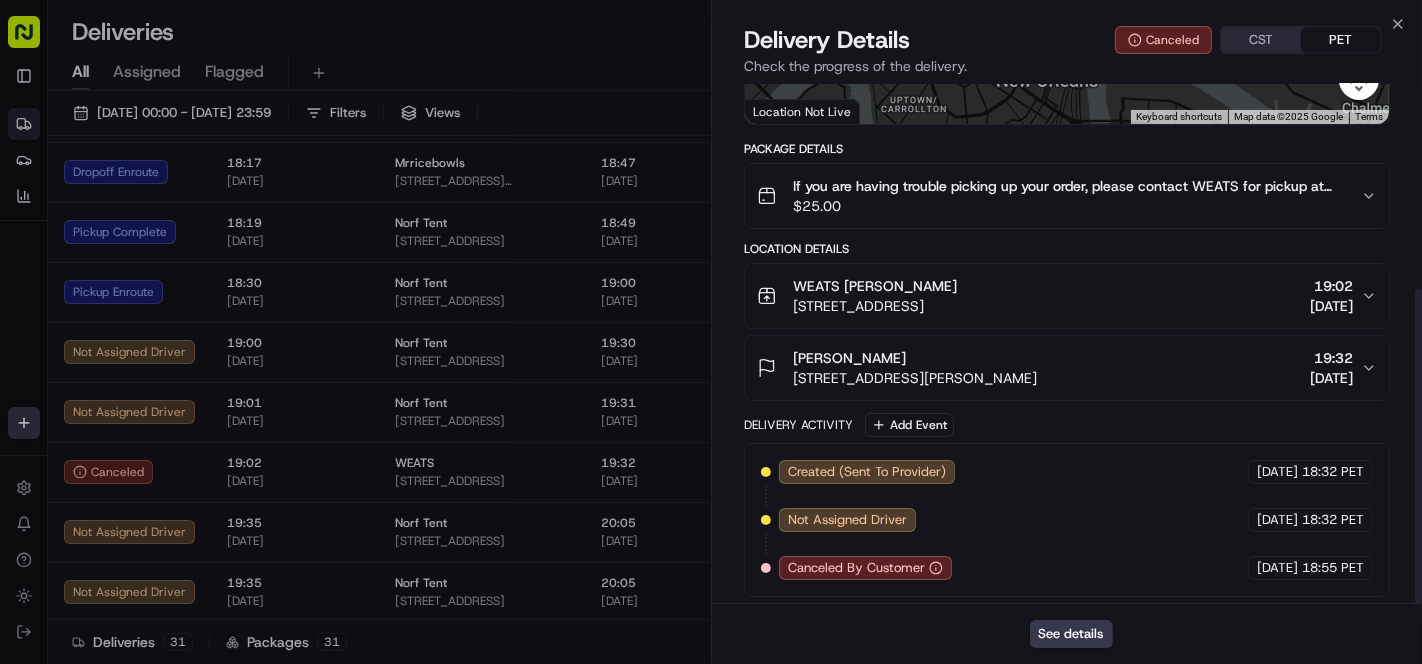 click on "[STREET_ADDRESS]" at bounding box center [875, 306] 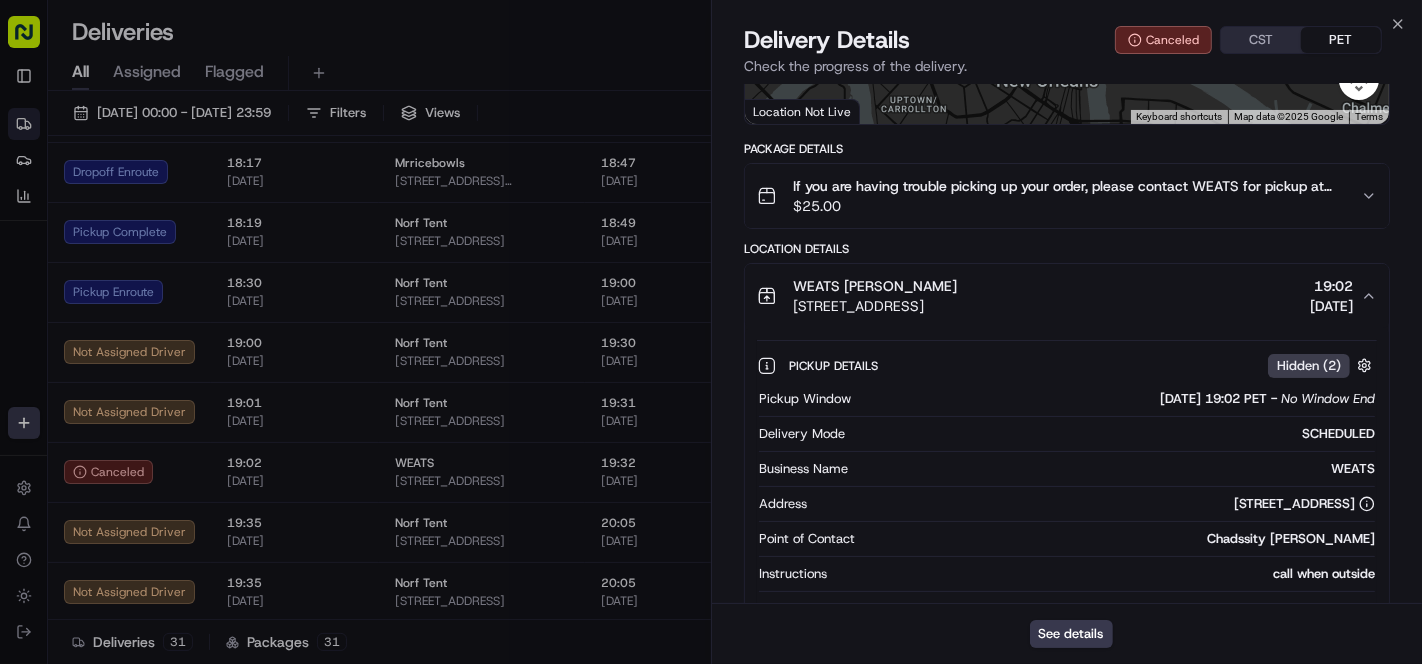 drag, startPoint x: 1119, startPoint y: 306, endPoint x: 795, endPoint y: 315, distance: 324.12497 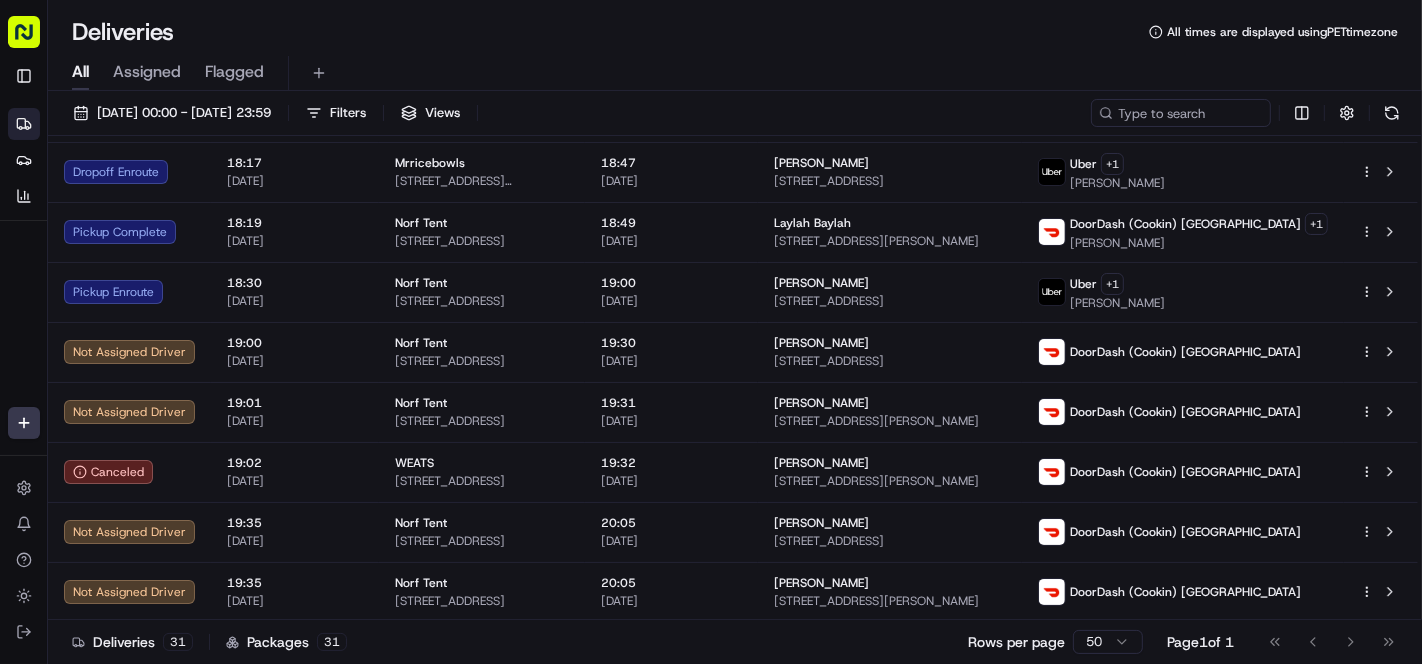 scroll, scrollTop: 970, scrollLeft: 0, axis: vertical 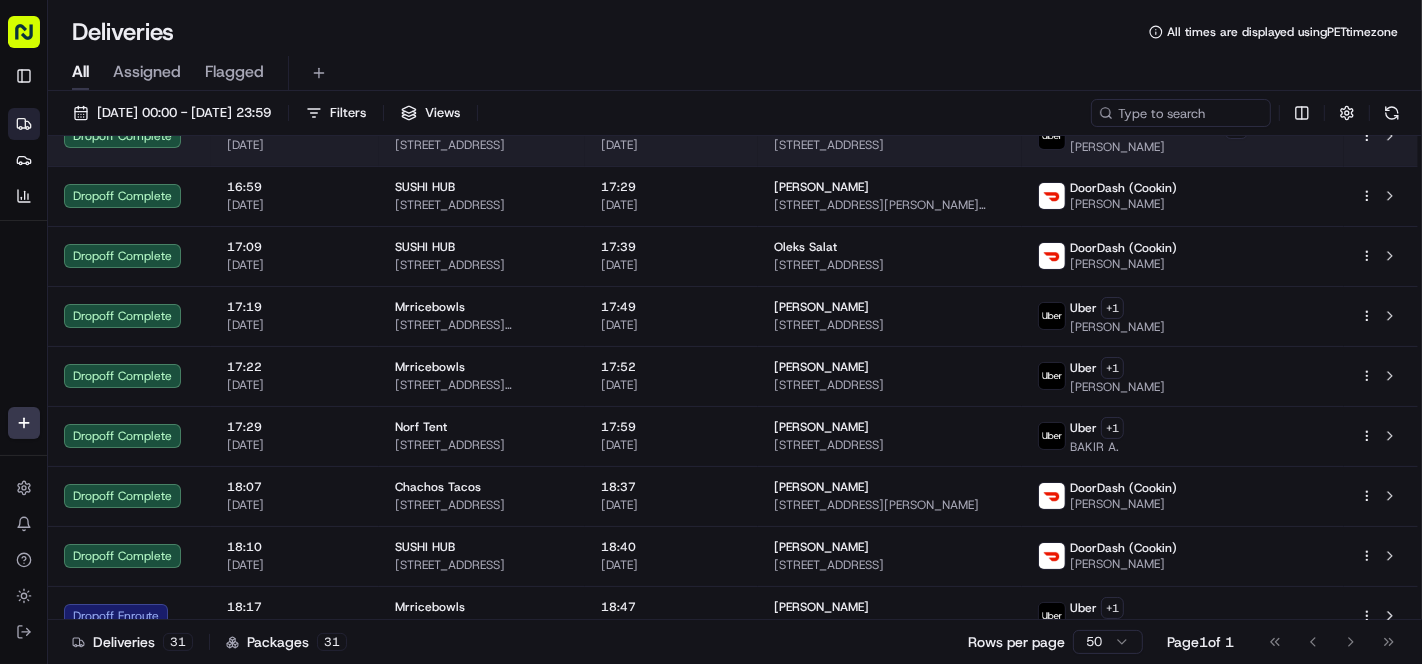 click on "Deliveries All times are displayed using  PET  timezone" at bounding box center (735, 32) 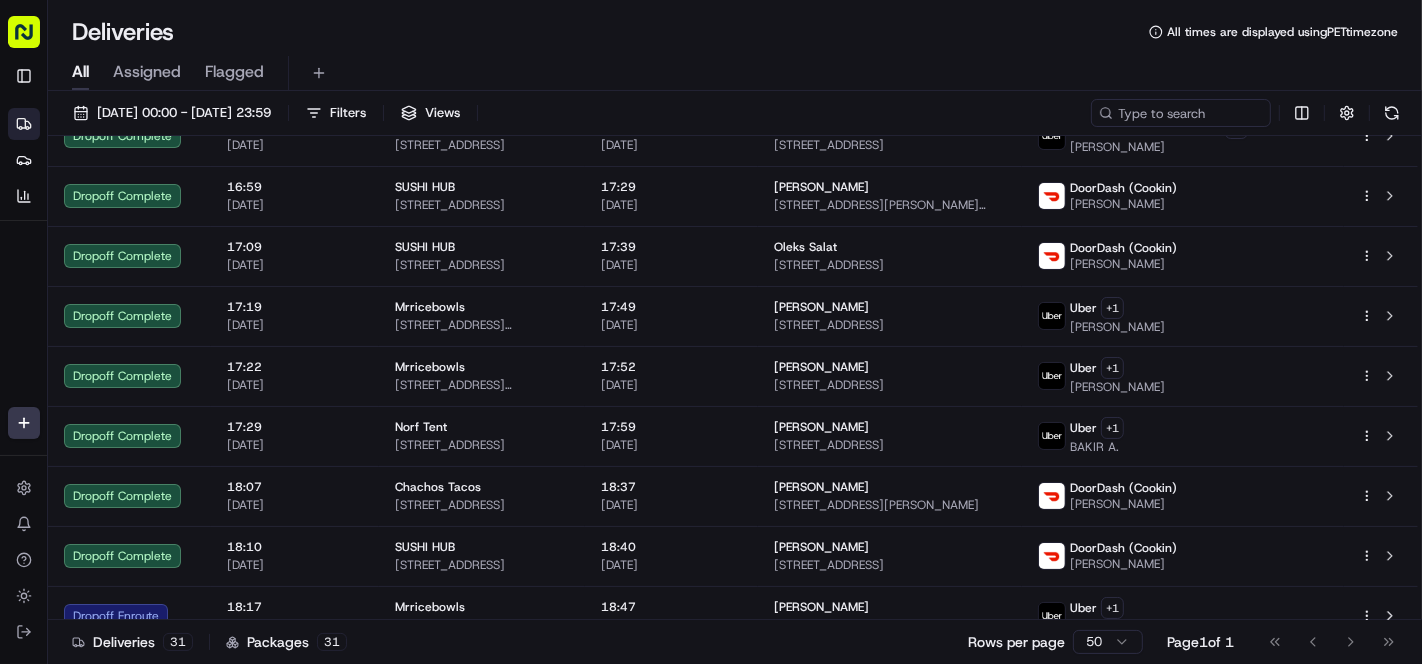 scroll, scrollTop: 0, scrollLeft: 0, axis: both 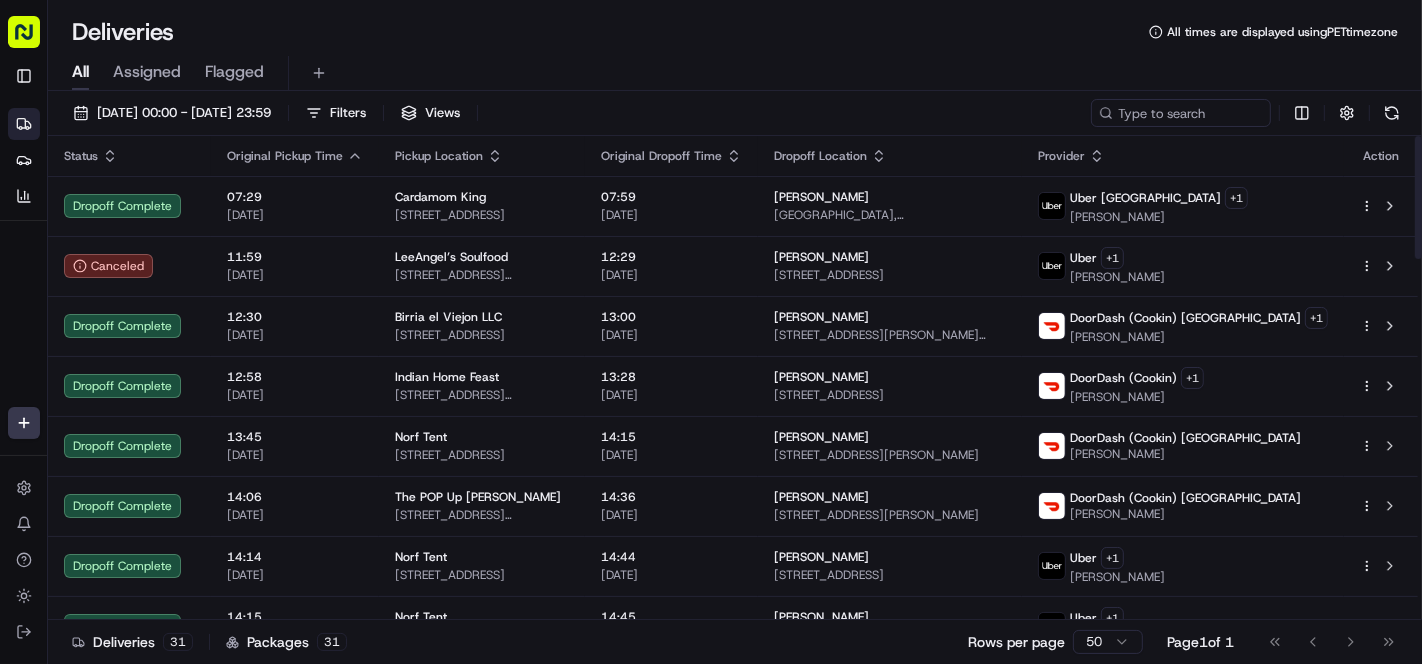 click 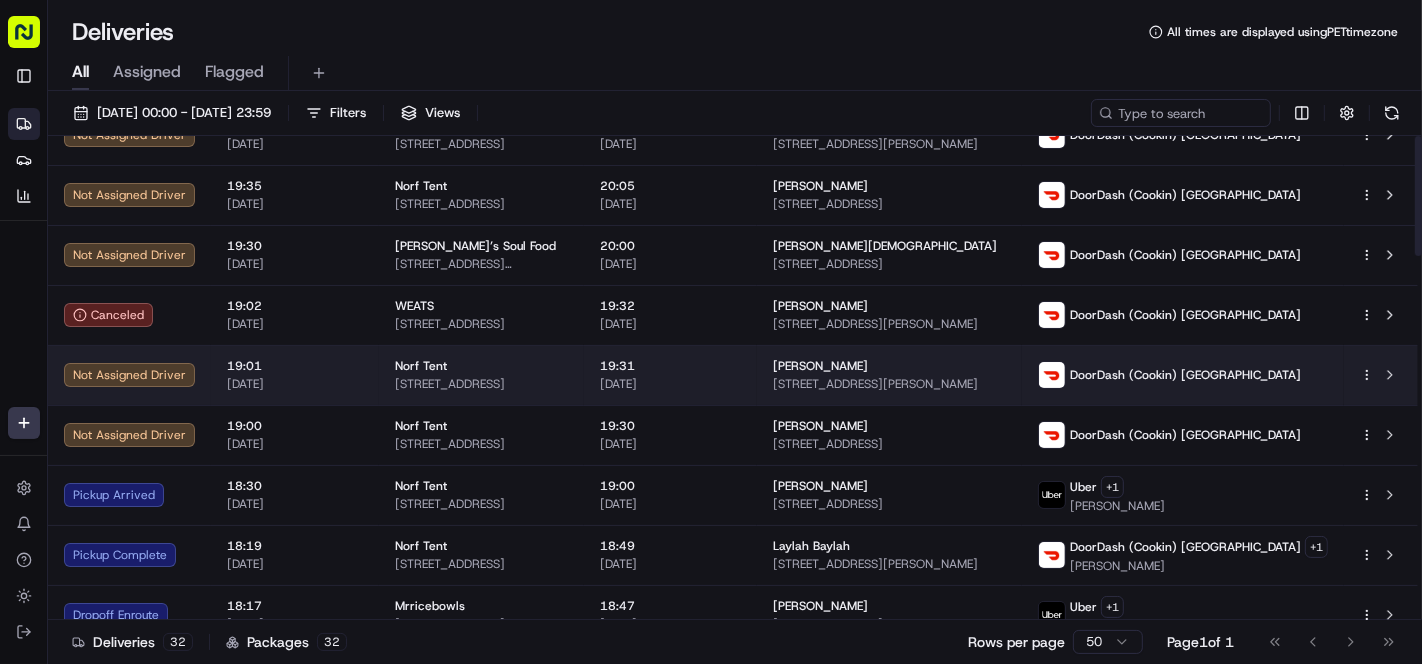 scroll, scrollTop: 0, scrollLeft: 0, axis: both 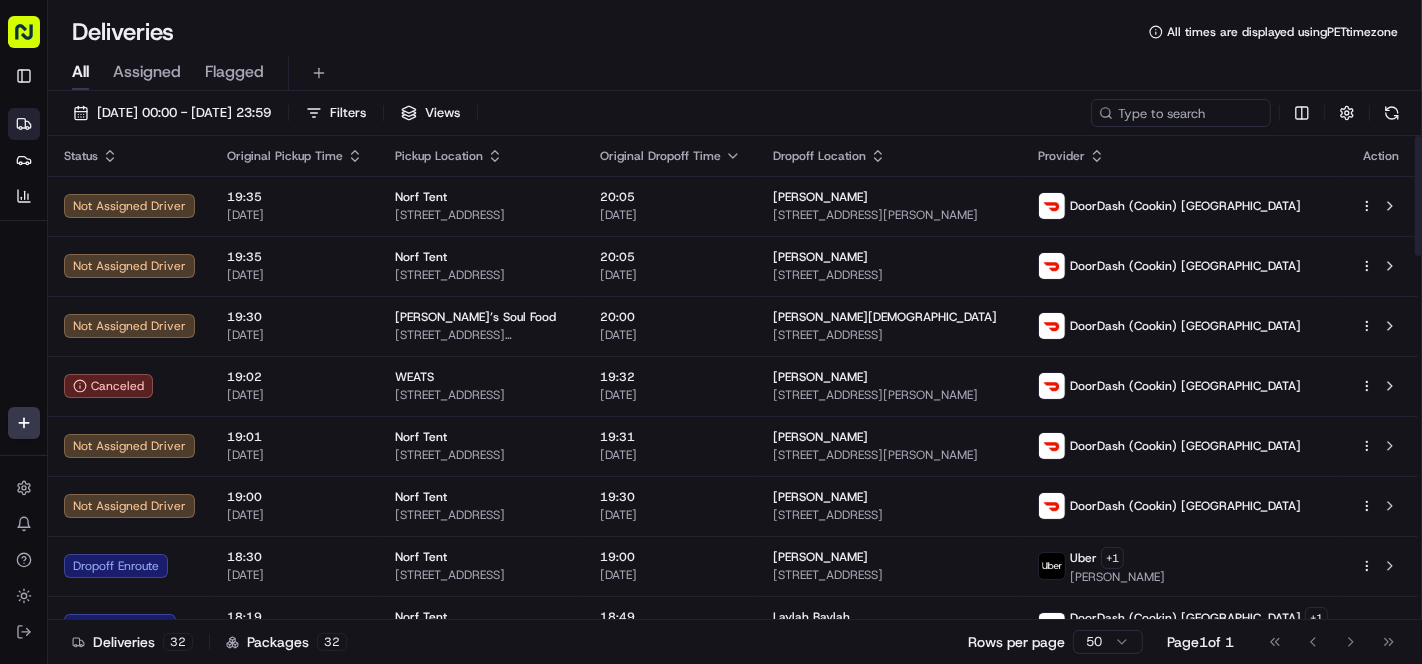 click on "All Assigned Flagged" at bounding box center (735, 73) 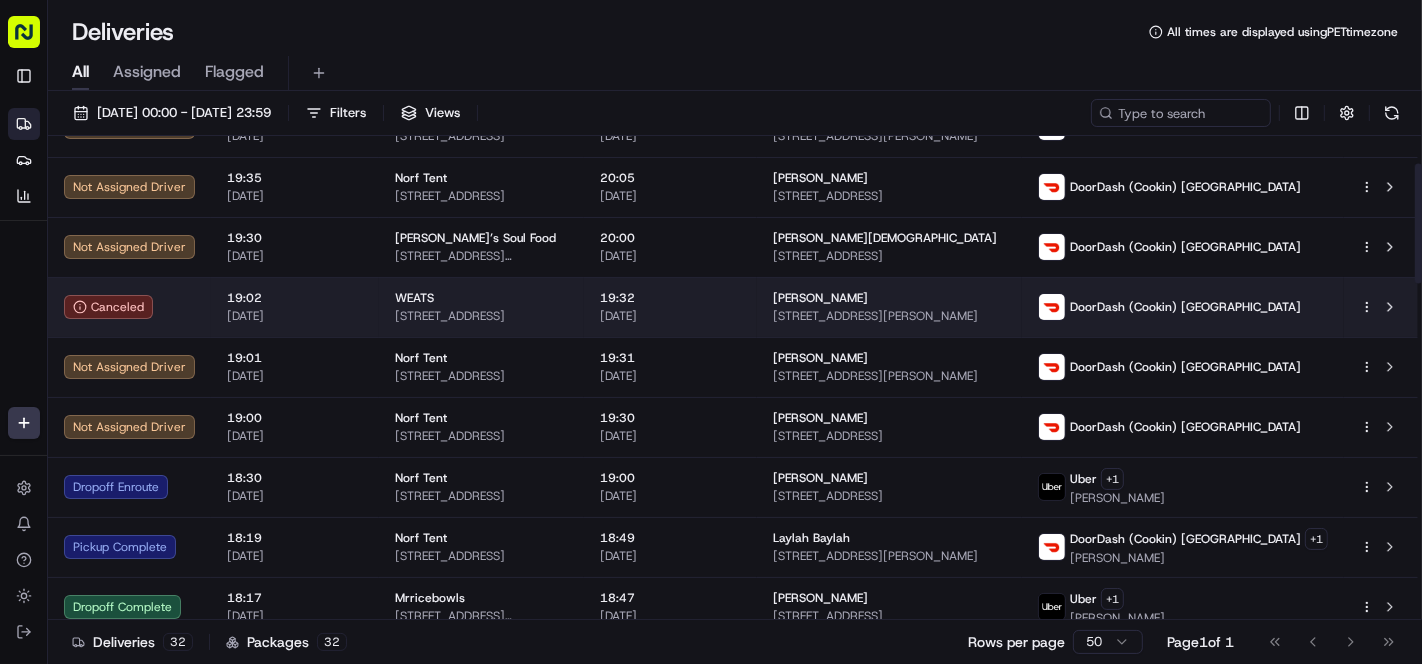 scroll, scrollTop: 111, scrollLeft: 0, axis: vertical 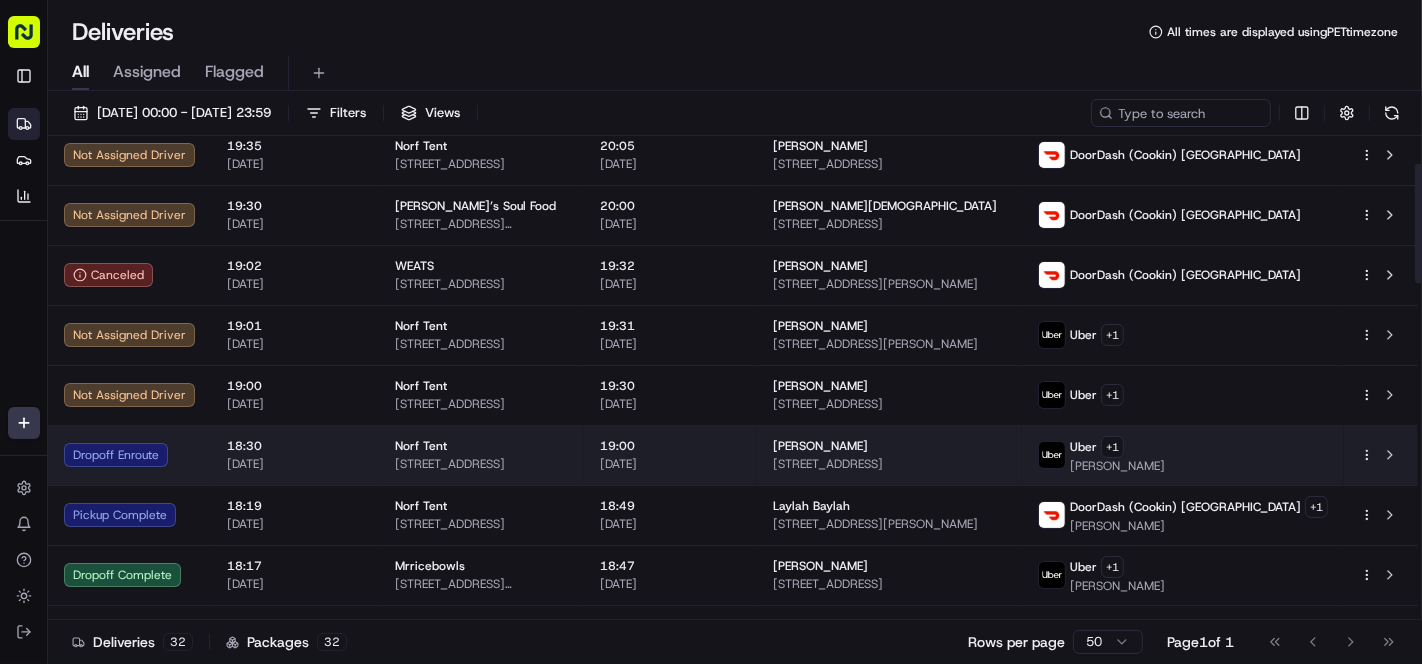 click on "19:00" at bounding box center (670, 446) 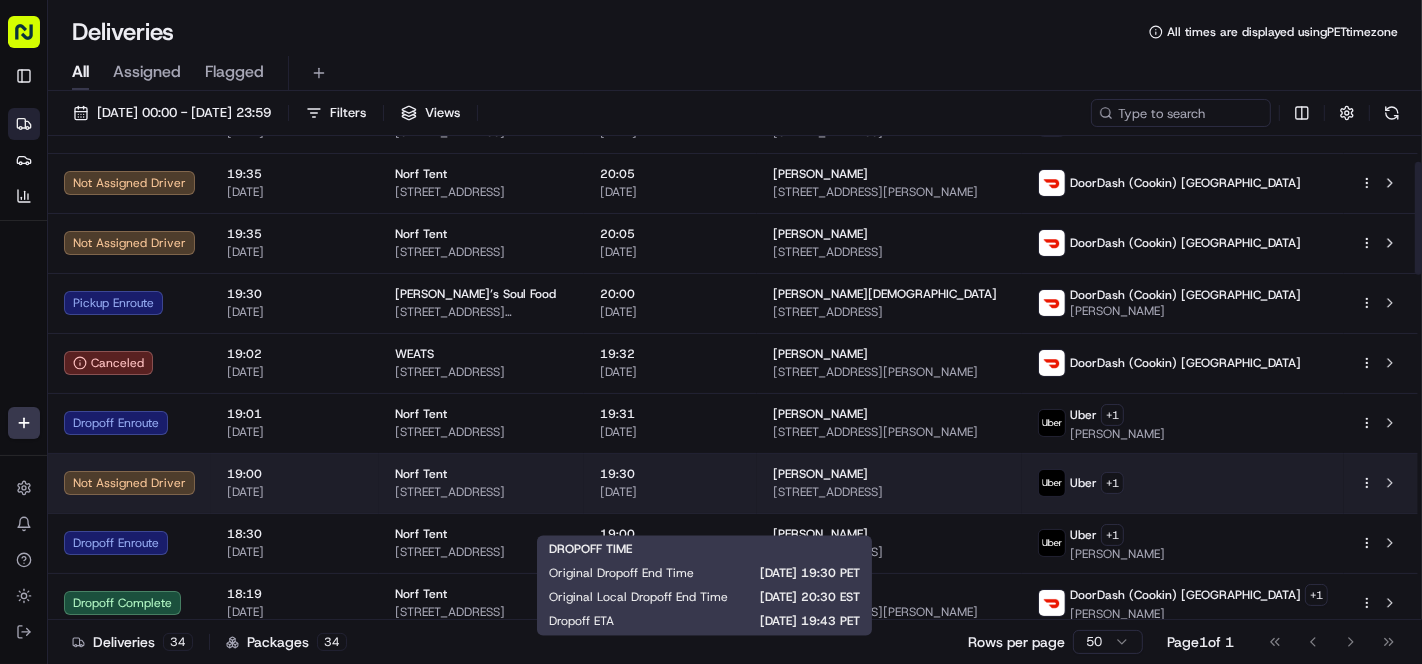 scroll, scrollTop: 111, scrollLeft: 0, axis: vertical 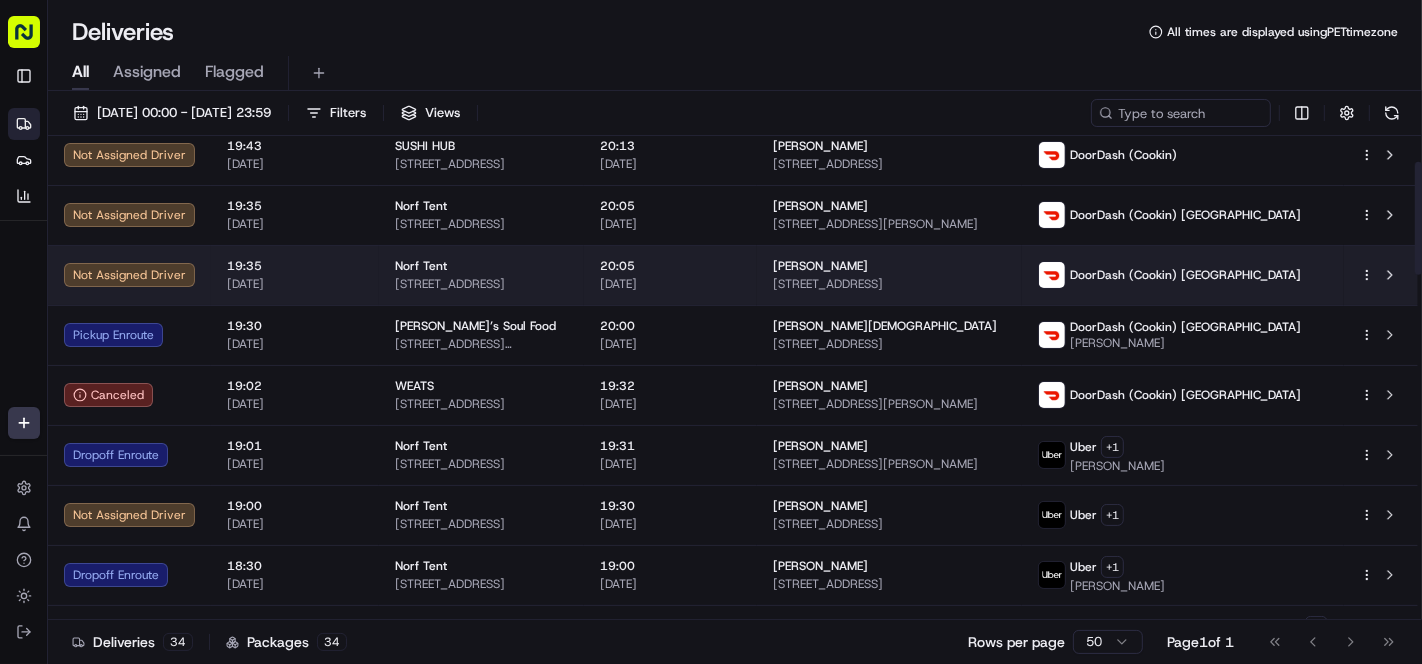 click on "[PERSON_NAME]" at bounding box center [820, 266] 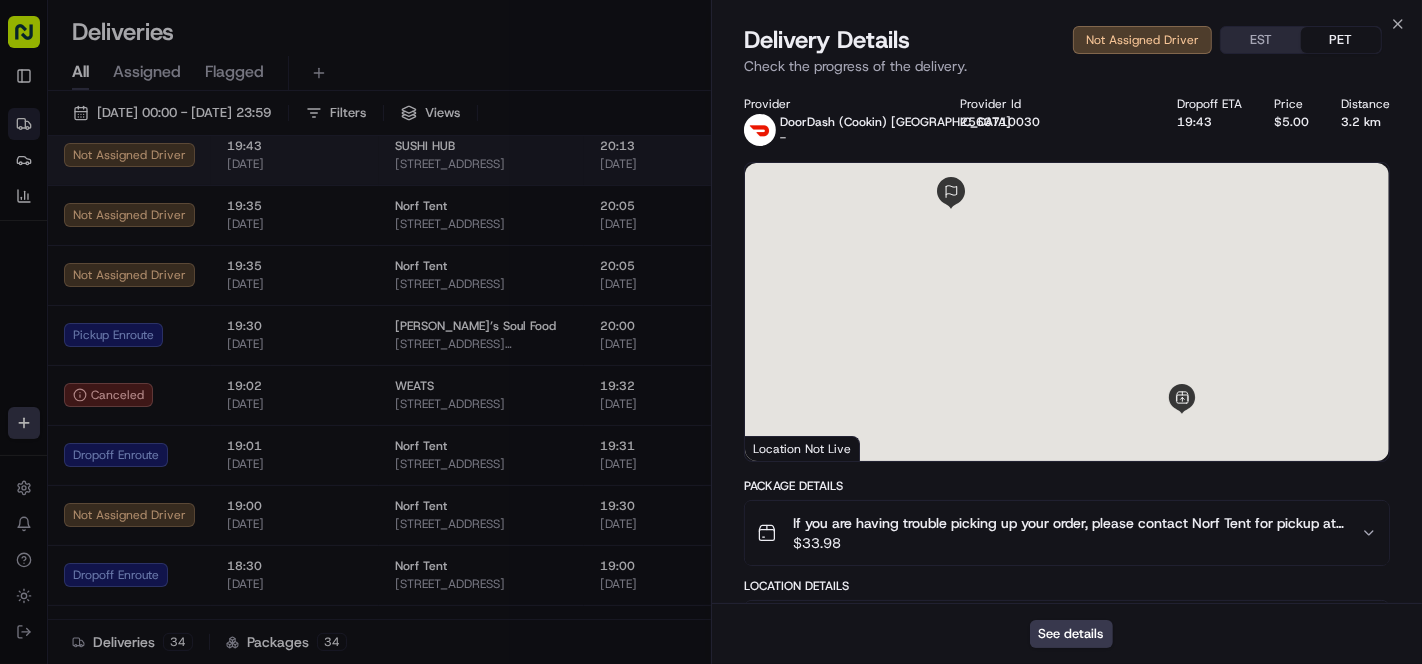drag, startPoint x: 691, startPoint y: 41, endPoint x: 779, endPoint y: 180, distance: 164.51443 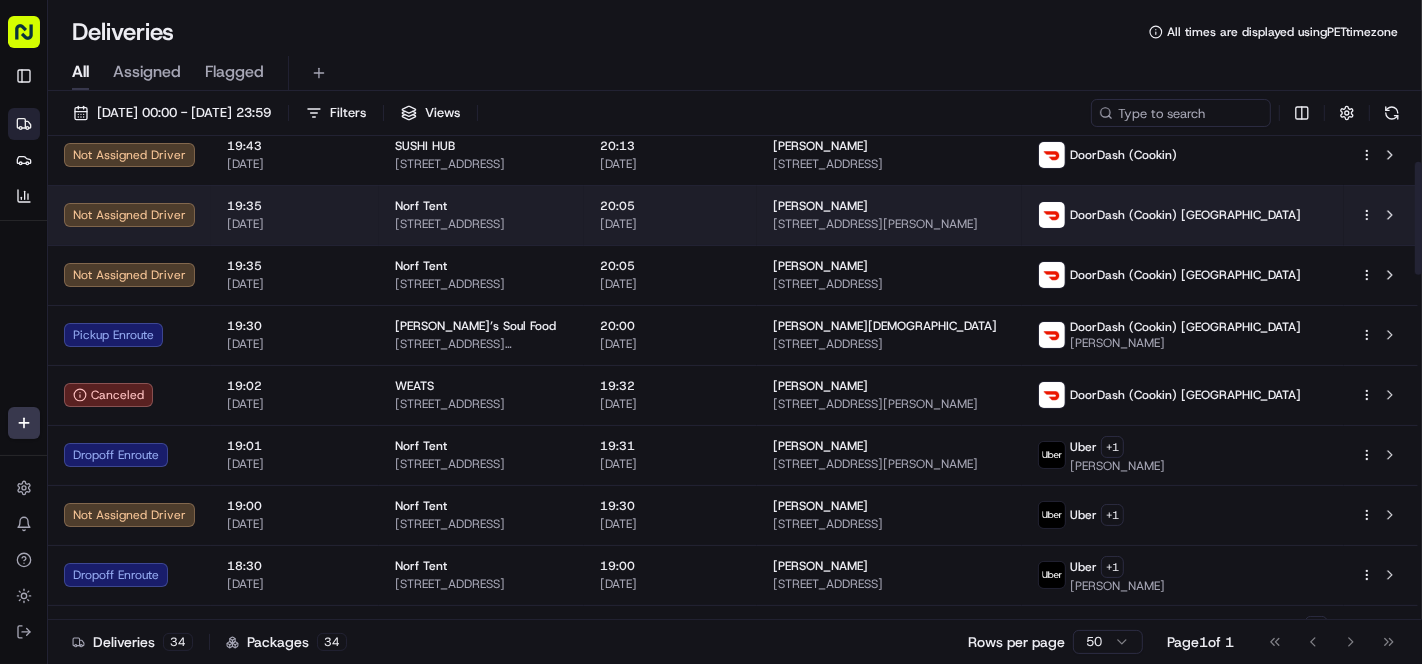 click on "[PERSON_NAME]" at bounding box center (820, 206) 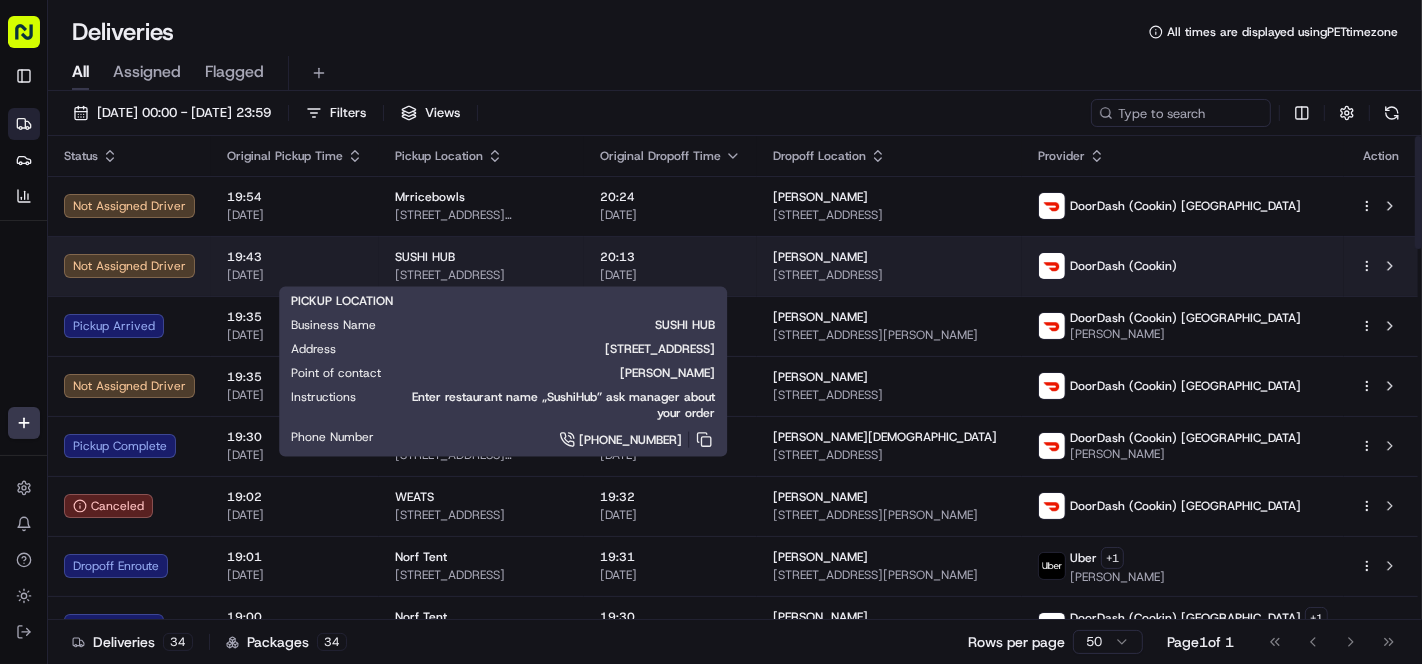 scroll, scrollTop: 222, scrollLeft: 0, axis: vertical 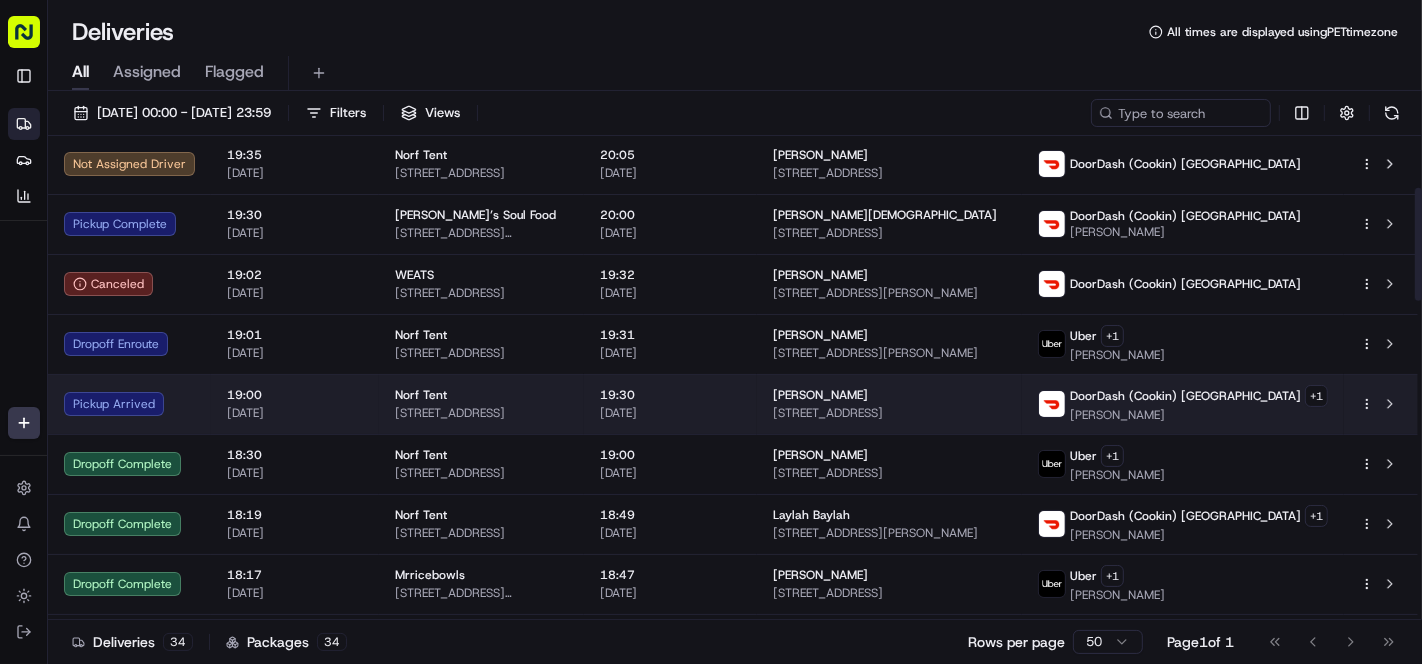 click on "19:30 [DATE]" at bounding box center (670, 404) 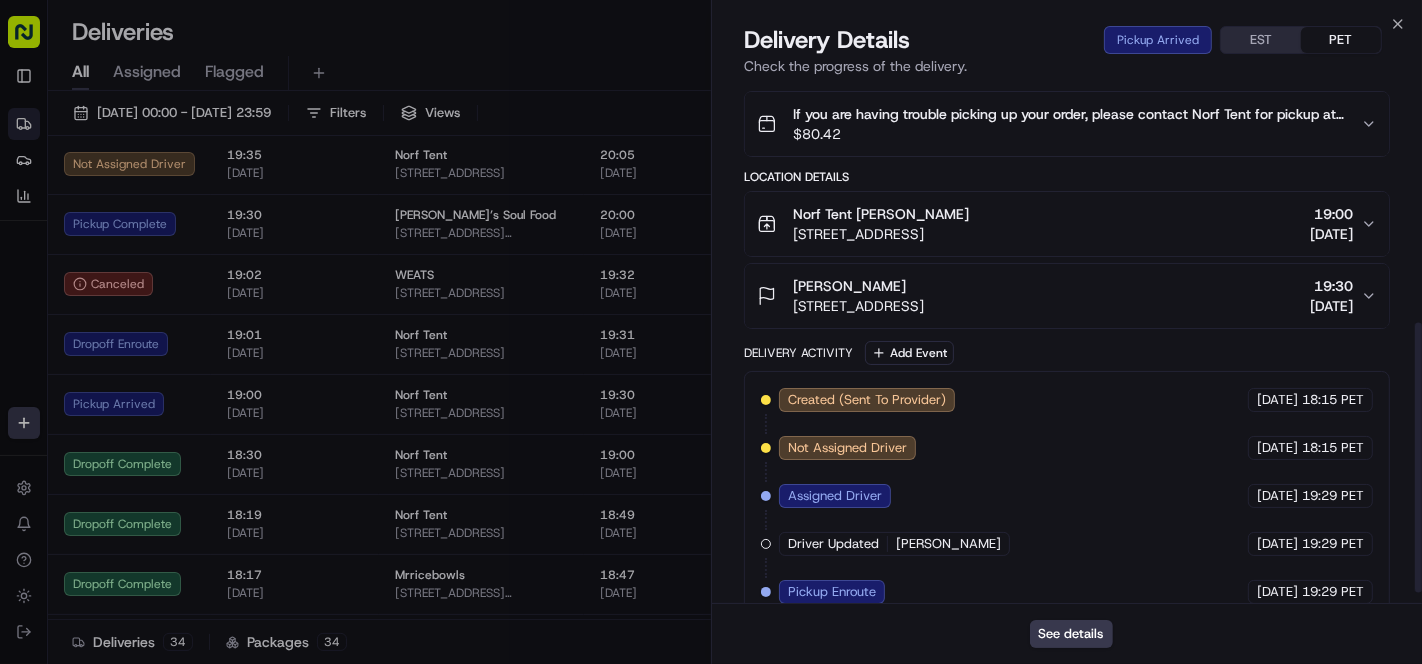 scroll, scrollTop: 480, scrollLeft: 0, axis: vertical 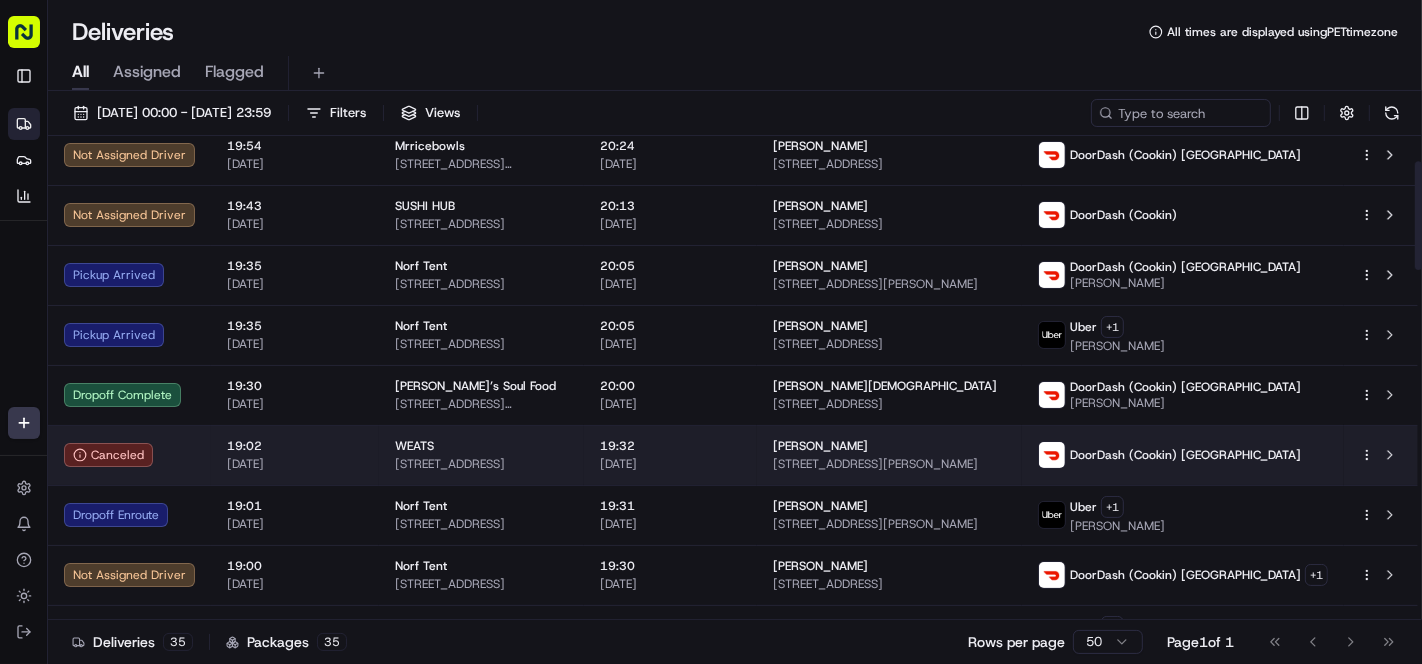 click on "WEATS [STREET_ADDRESS]" at bounding box center (481, 455) 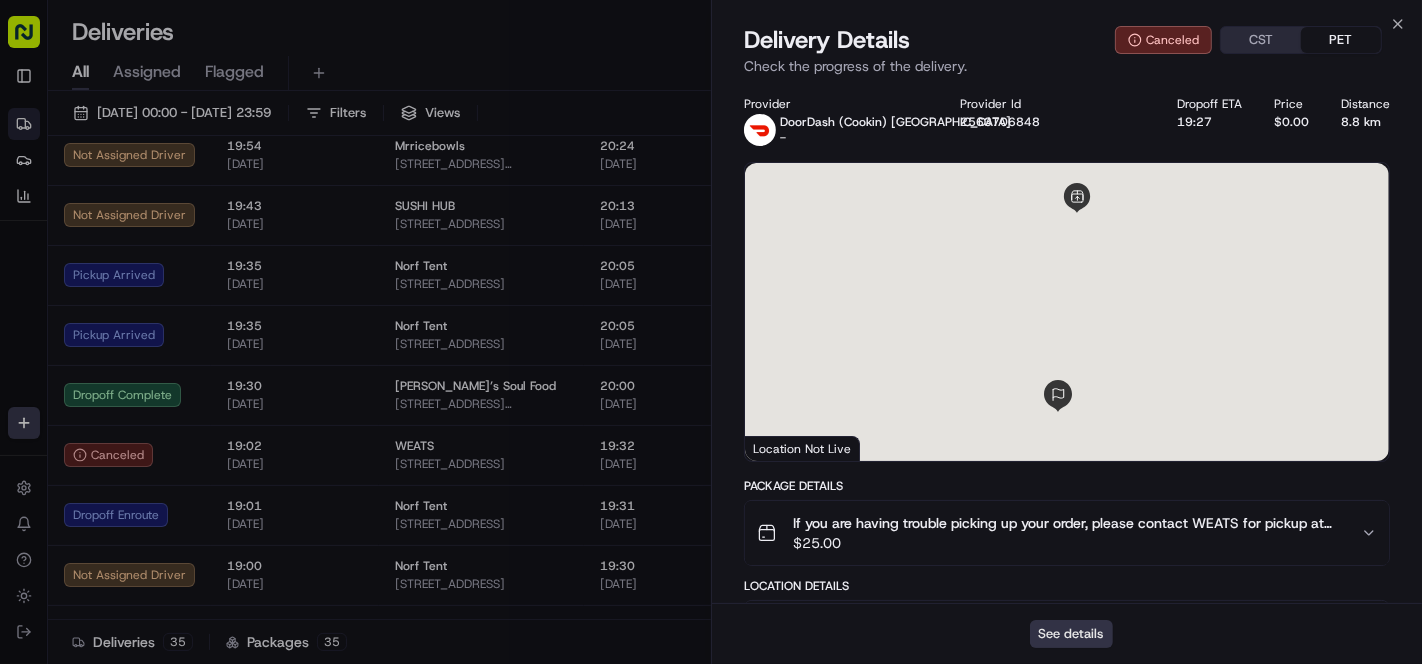 click on "See details" at bounding box center [1071, 634] 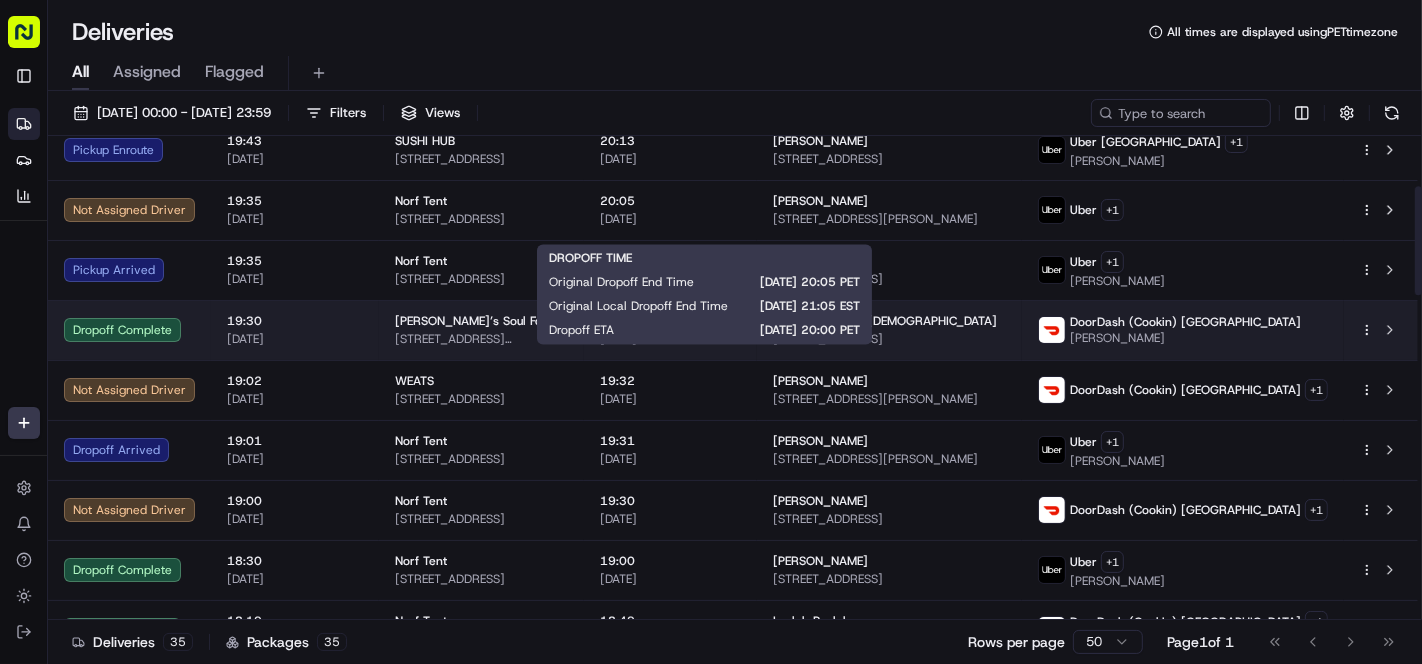 scroll, scrollTop: 222, scrollLeft: 0, axis: vertical 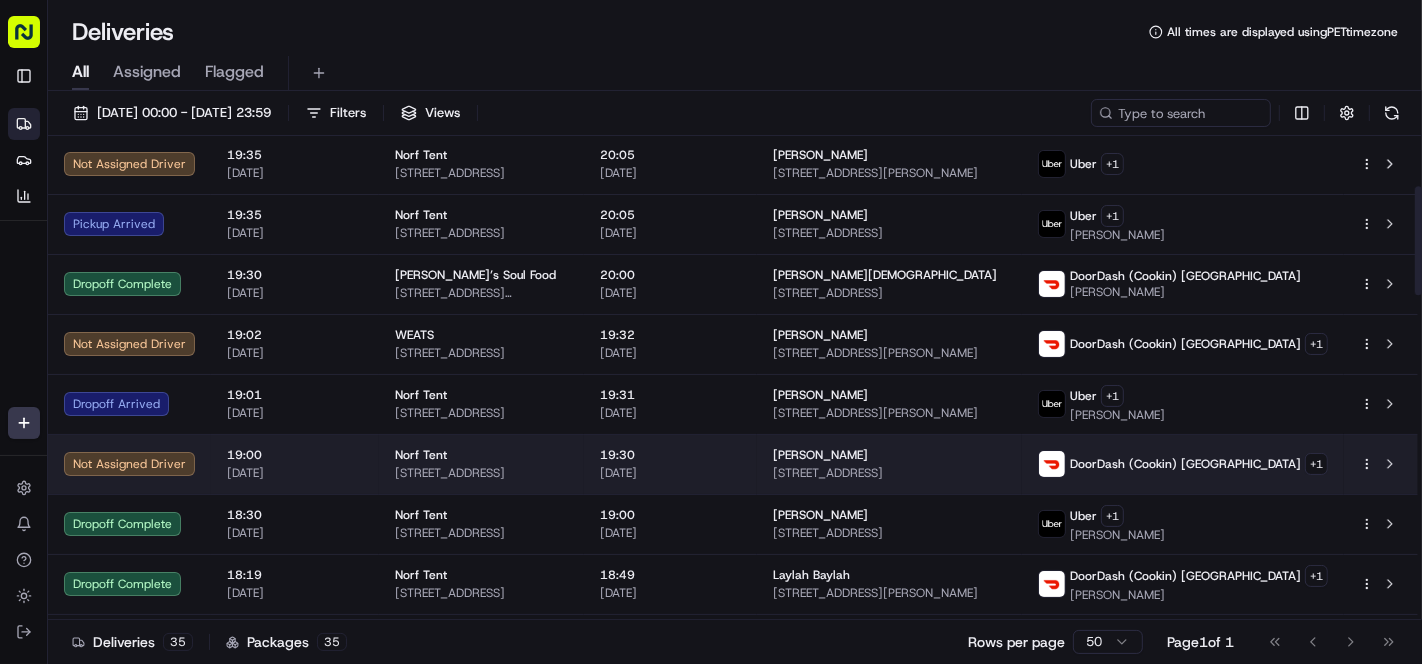 click on "[STREET_ADDRESS]" at bounding box center (481, 473) 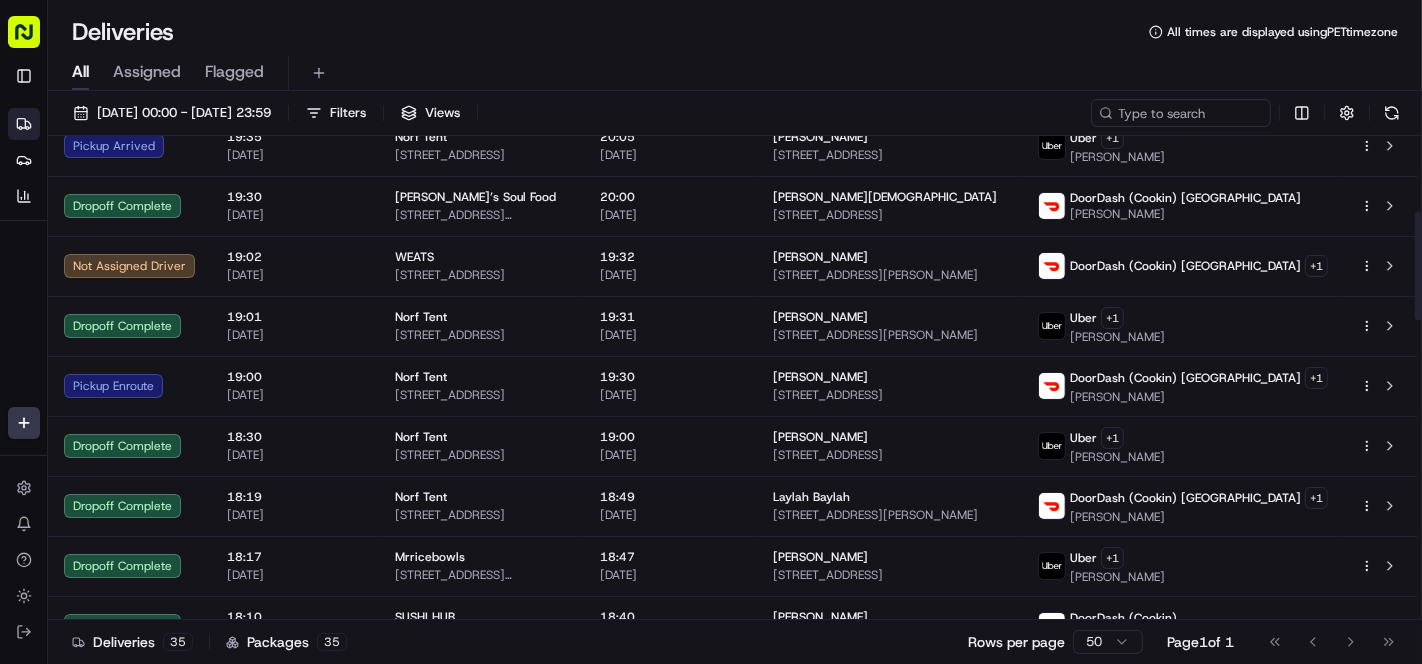 scroll, scrollTop: 333, scrollLeft: 0, axis: vertical 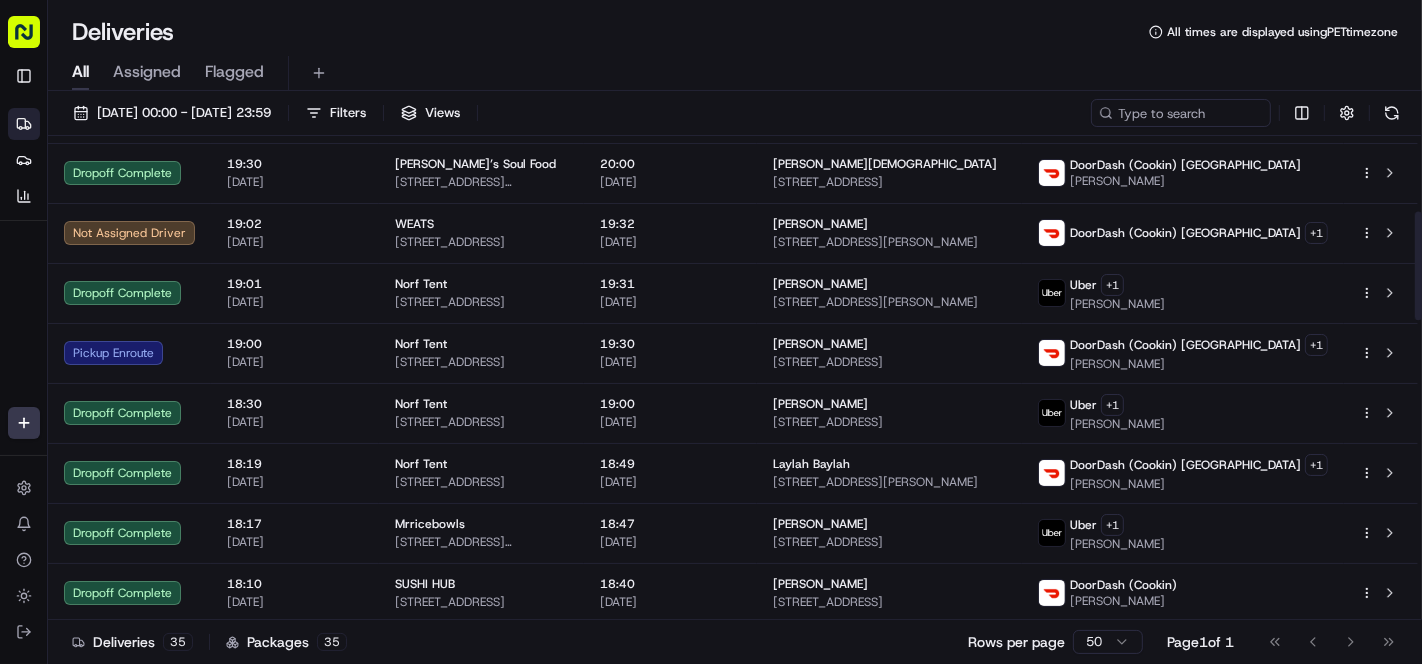click on "[DATE]" at bounding box center [670, 362] 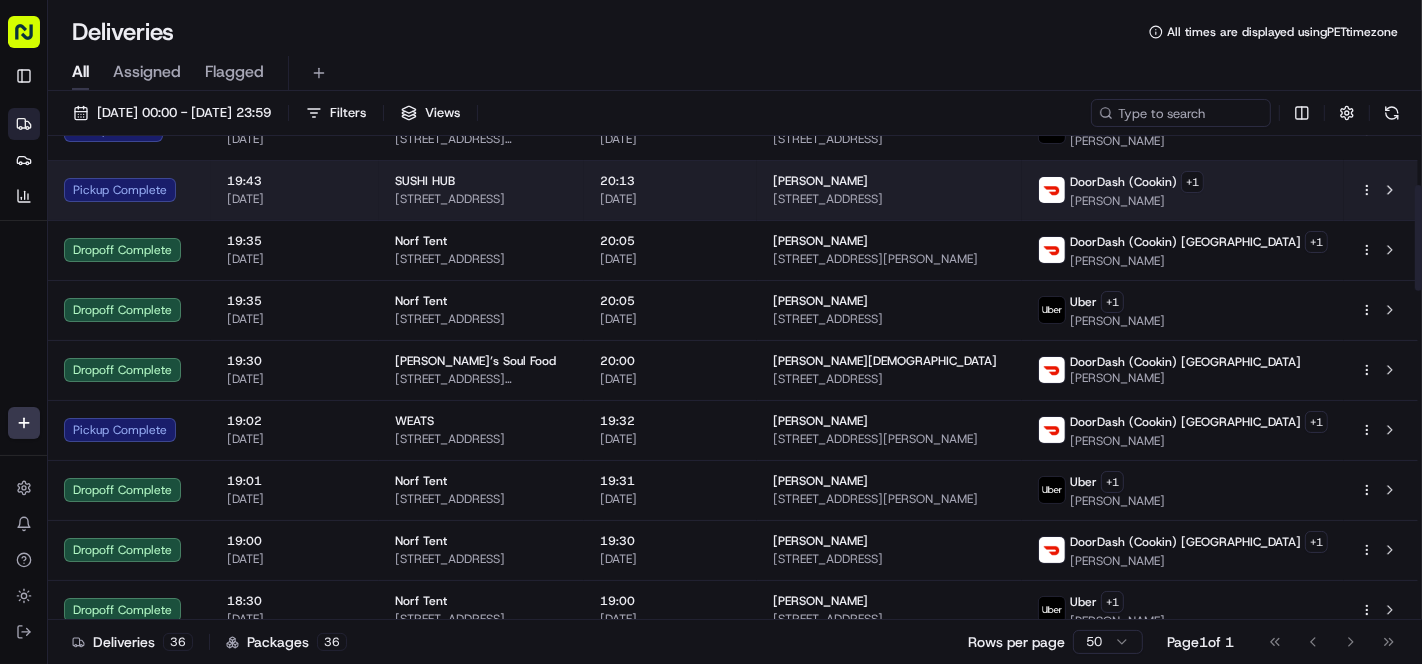 scroll, scrollTop: 222, scrollLeft: 0, axis: vertical 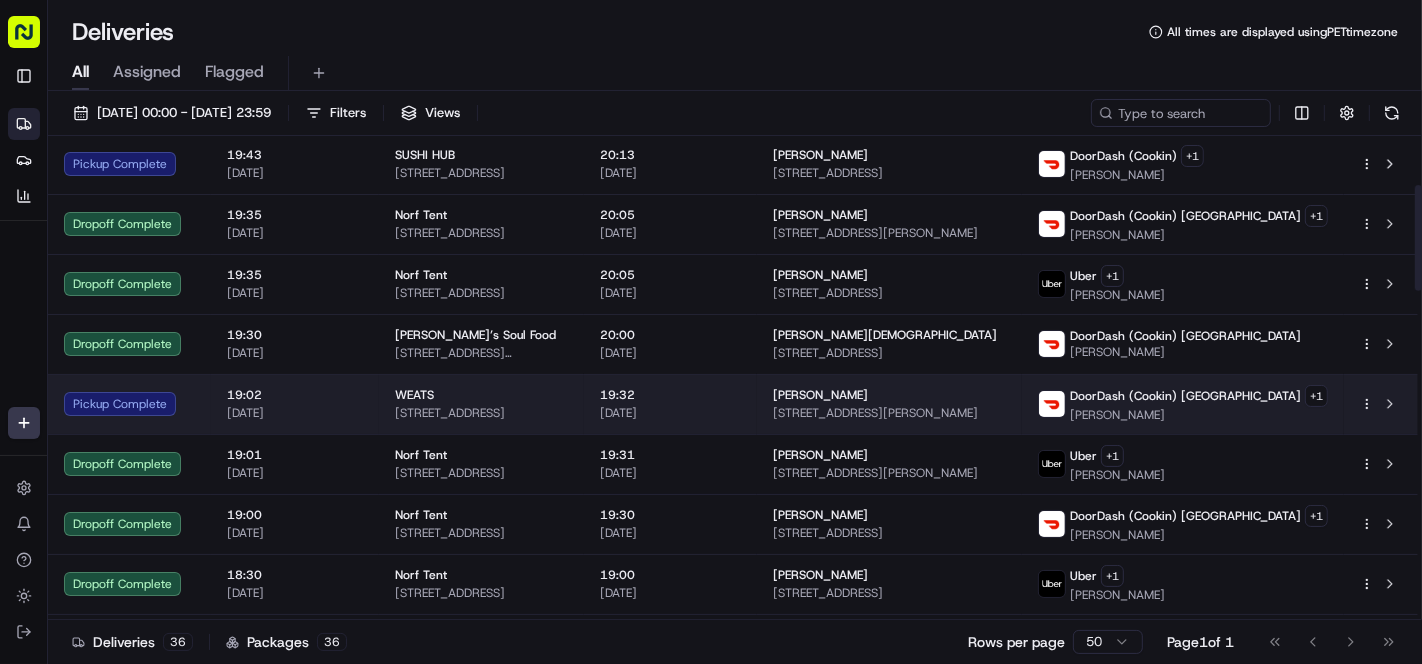 click on "[DATE]" at bounding box center [670, 413] 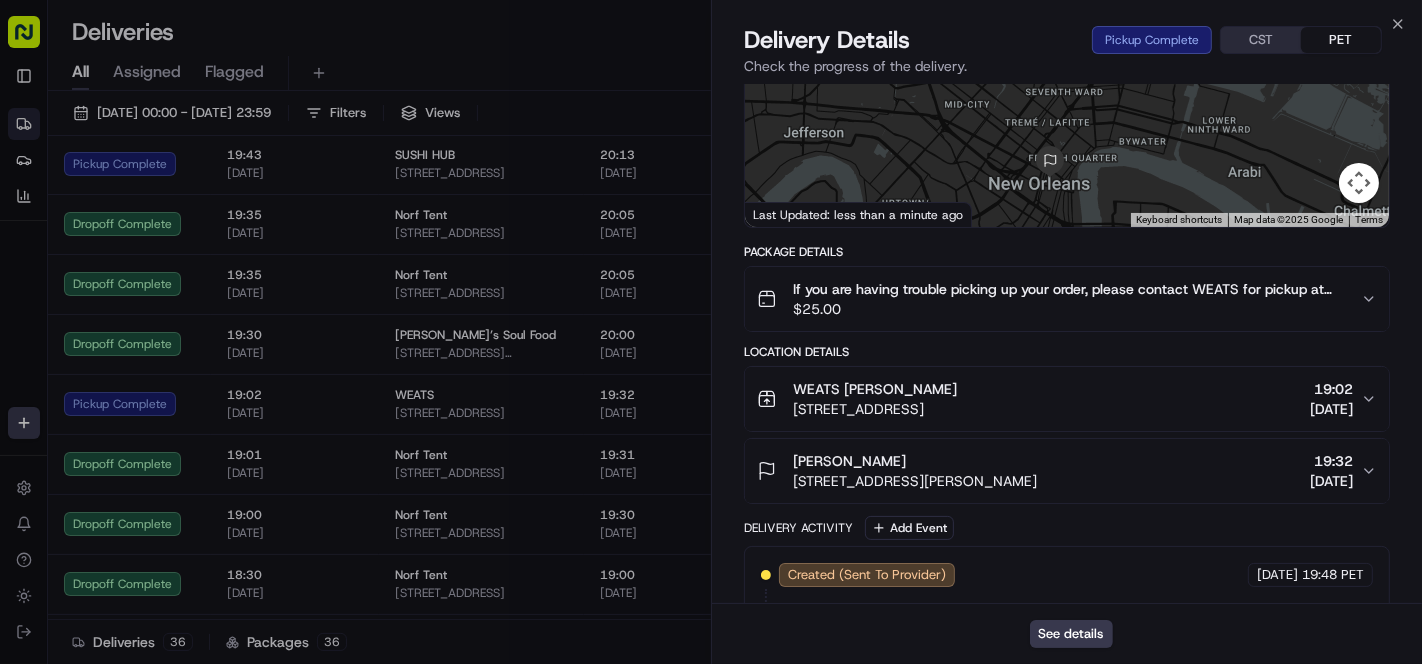 scroll, scrollTop: 0, scrollLeft: 0, axis: both 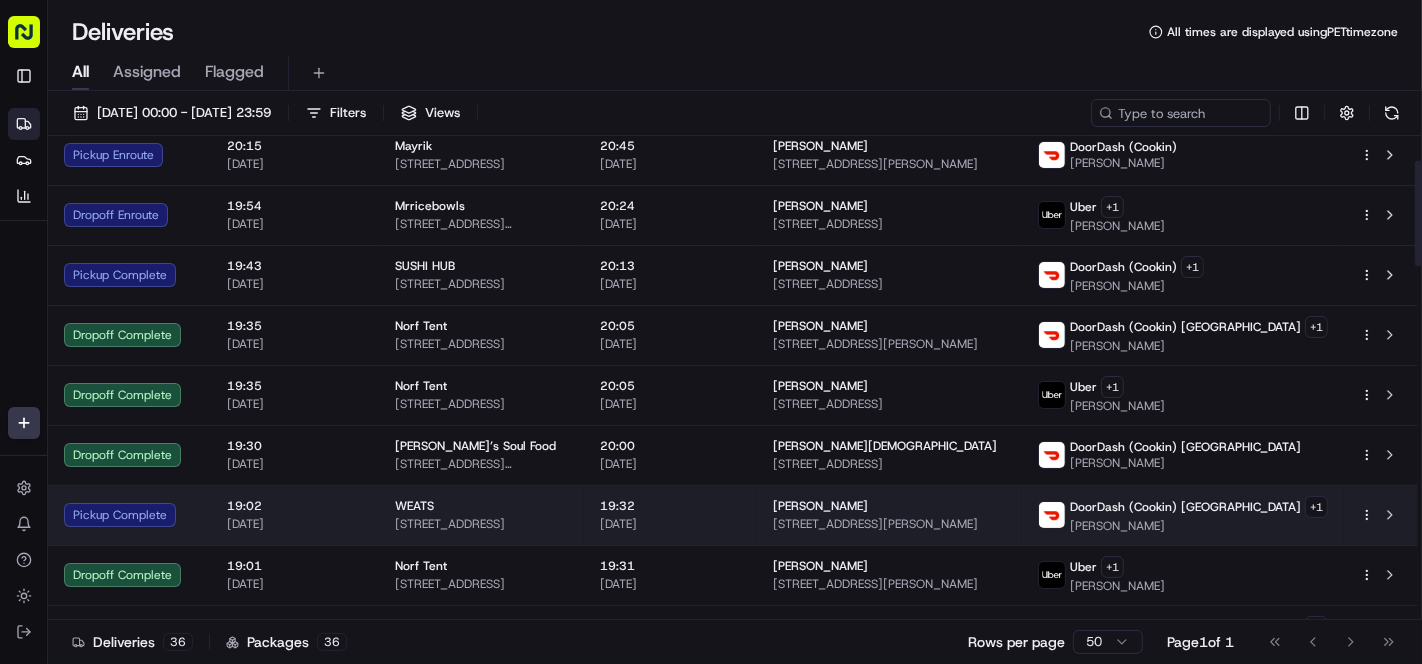 click on "19:32" at bounding box center [670, 506] 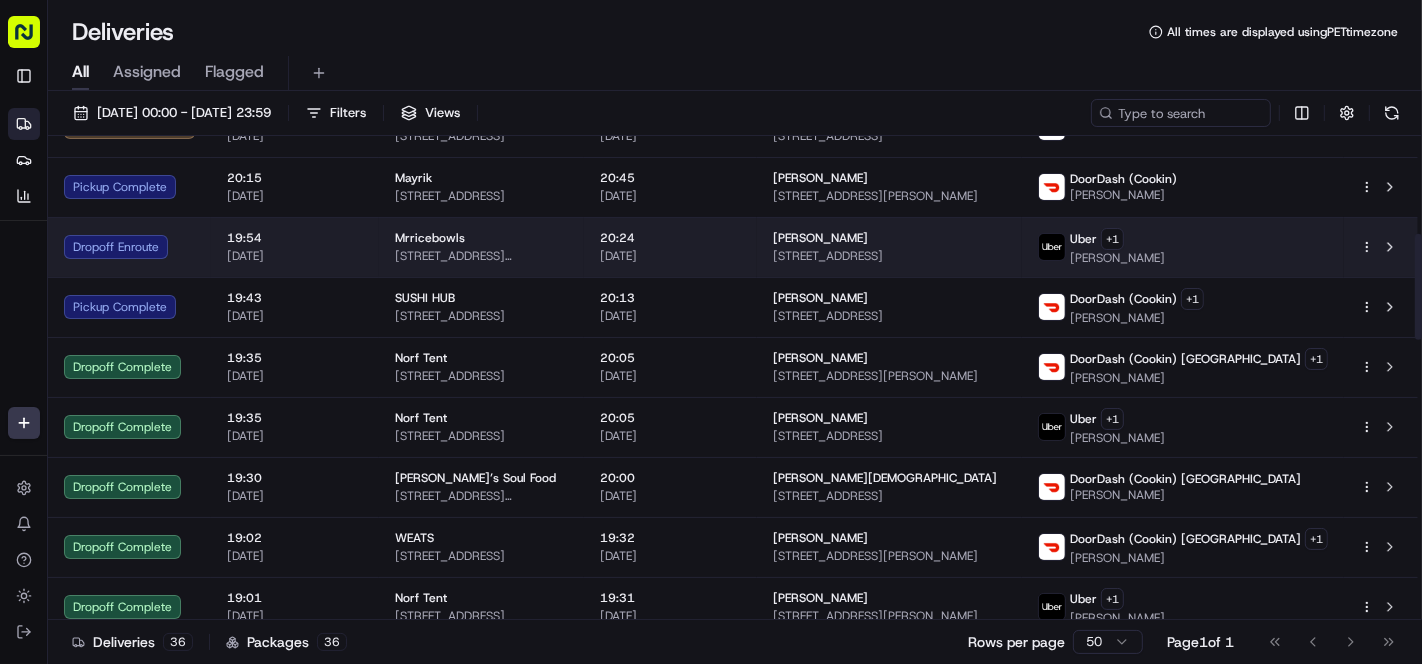 scroll, scrollTop: 0, scrollLeft: 0, axis: both 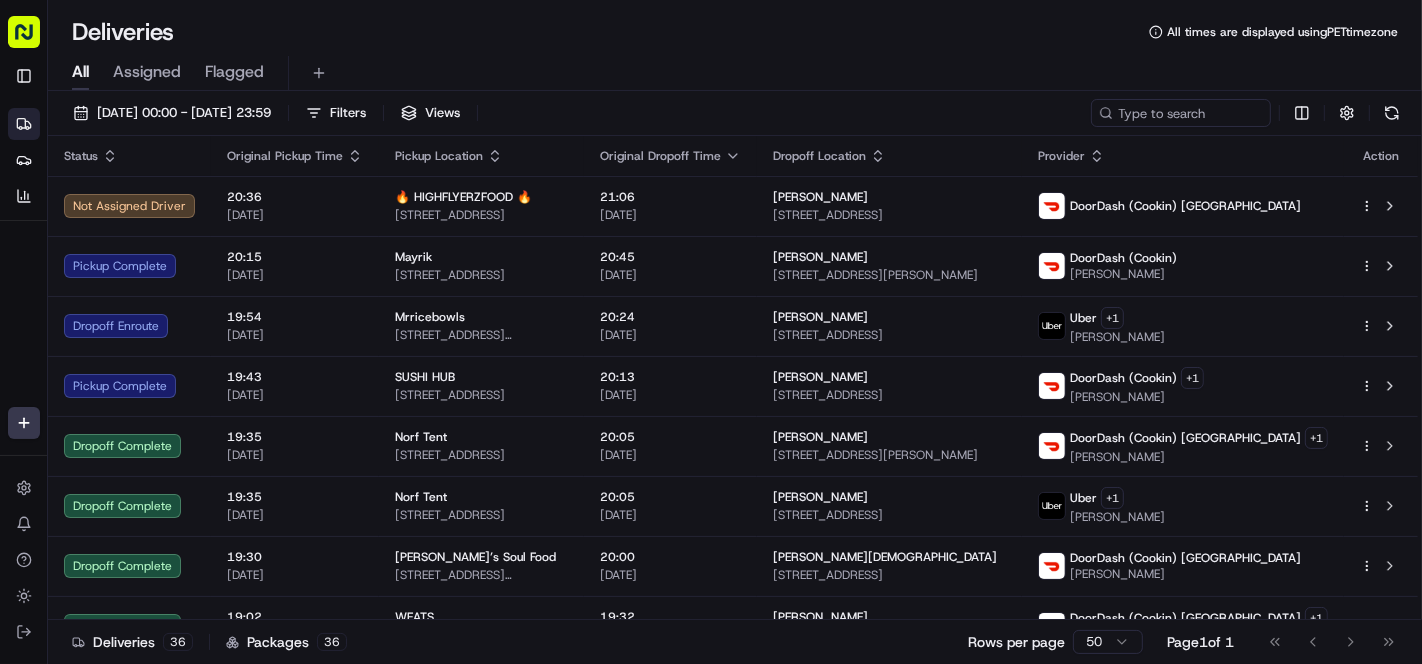 click on "Deliveries All times are displayed using  PET  timezone" at bounding box center [735, 32] 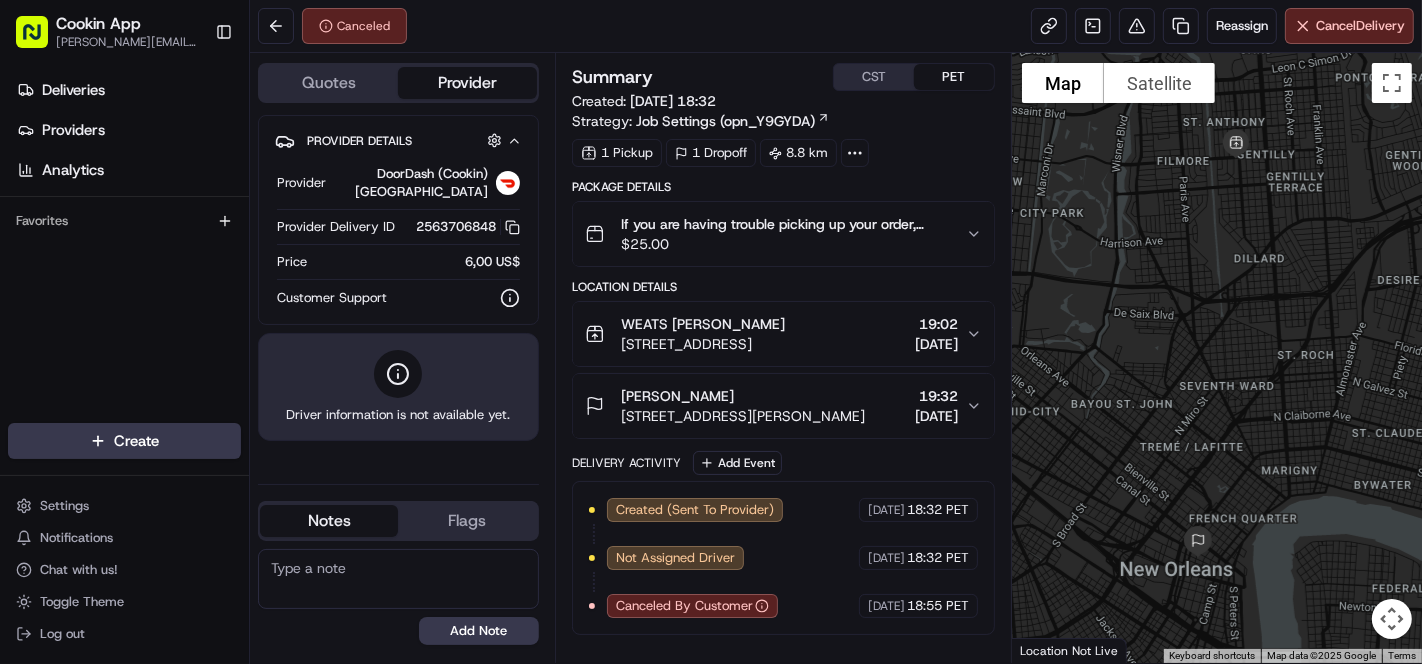 scroll, scrollTop: 0, scrollLeft: 0, axis: both 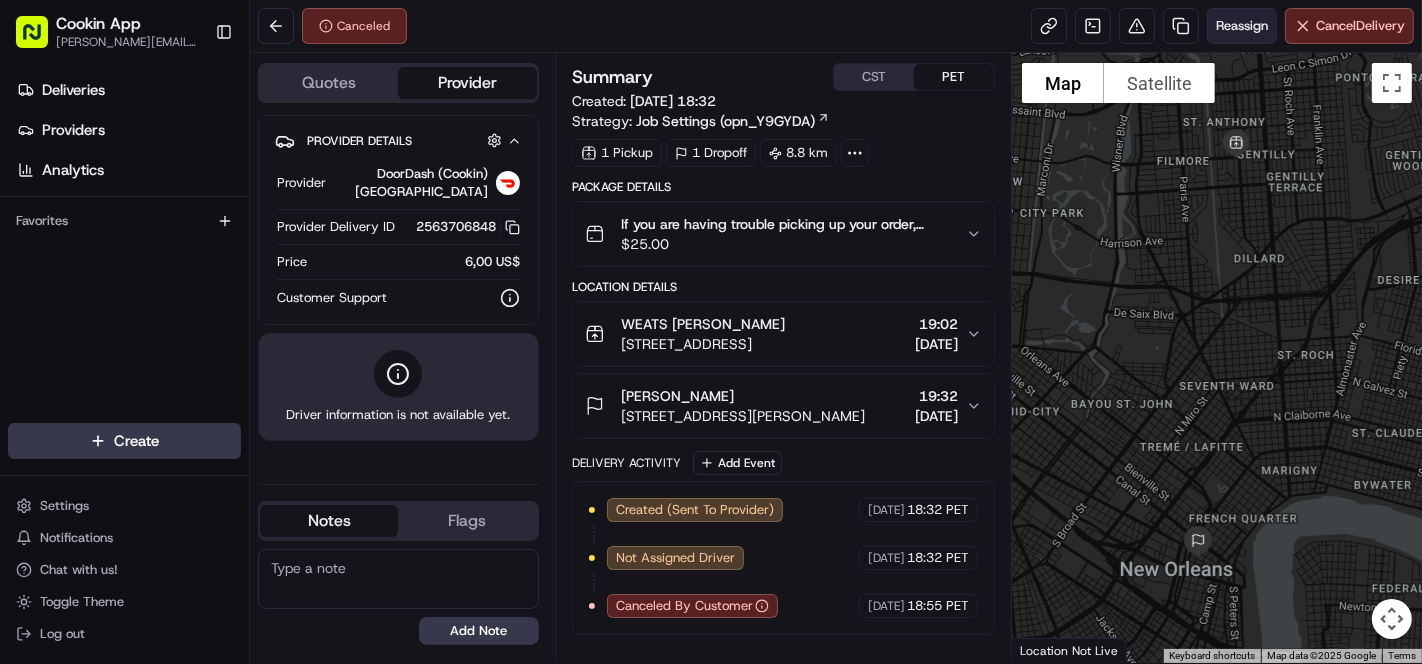 click on "Reassign" at bounding box center (1242, 26) 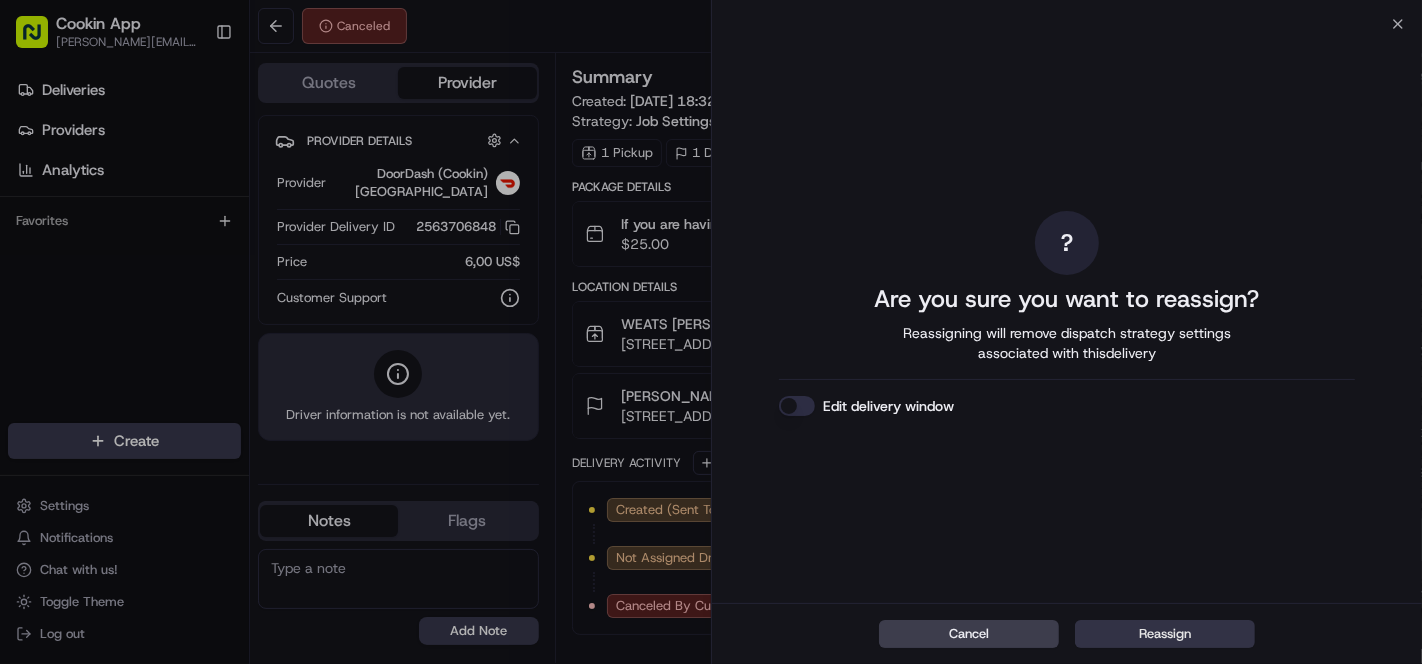 click on "Reassign" at bounding box center [1165, 634] 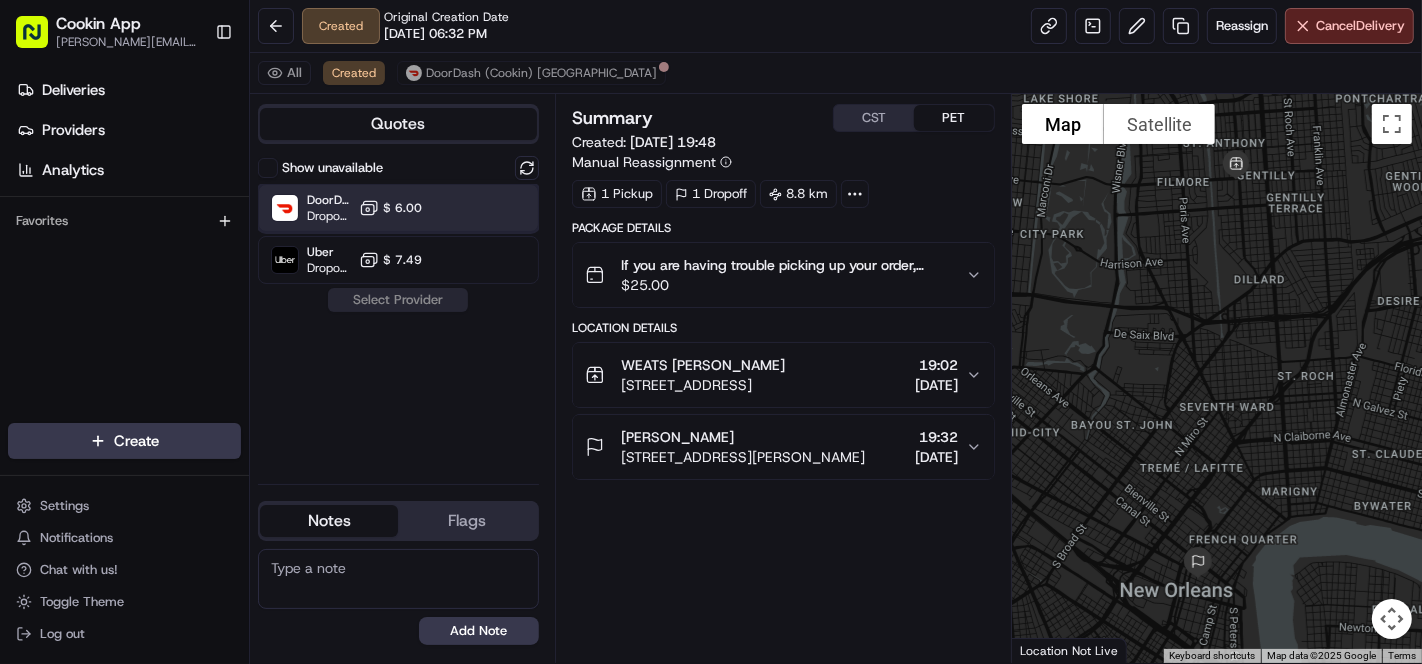 click at bounding box center [478, 208] 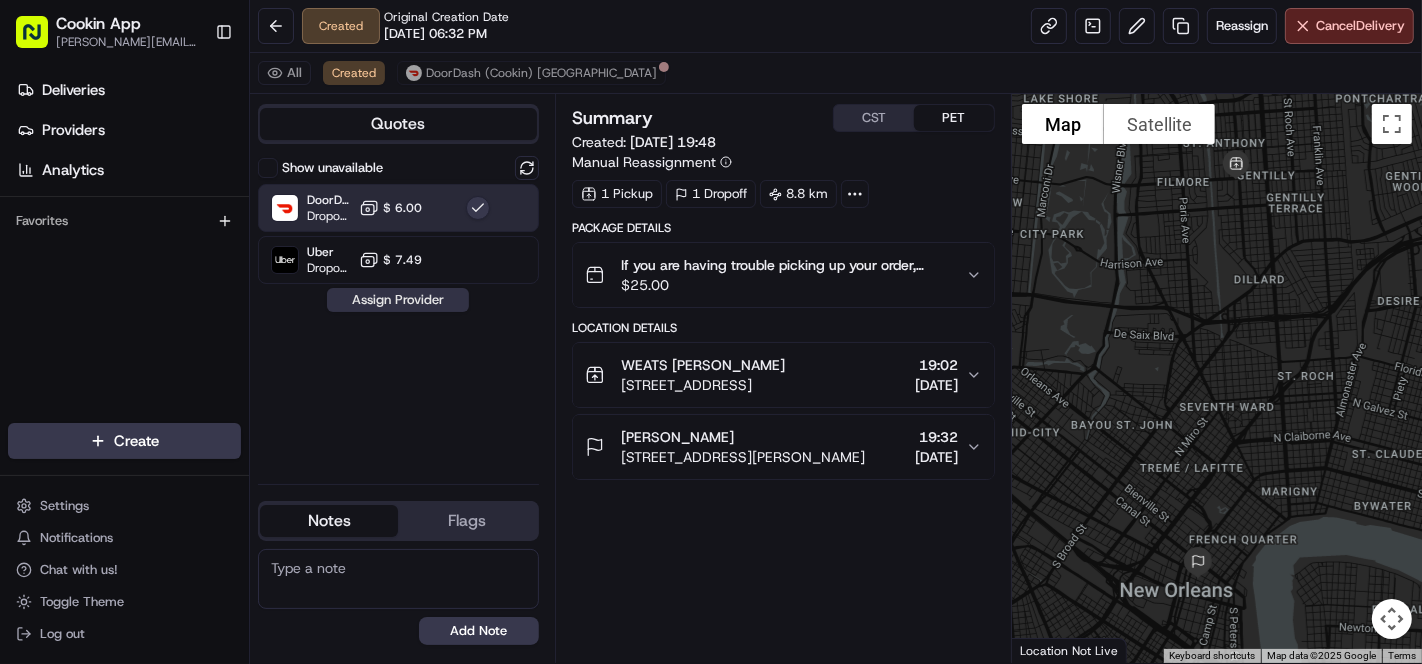 click on "Assign Provider" at bounding box center [398, 300] 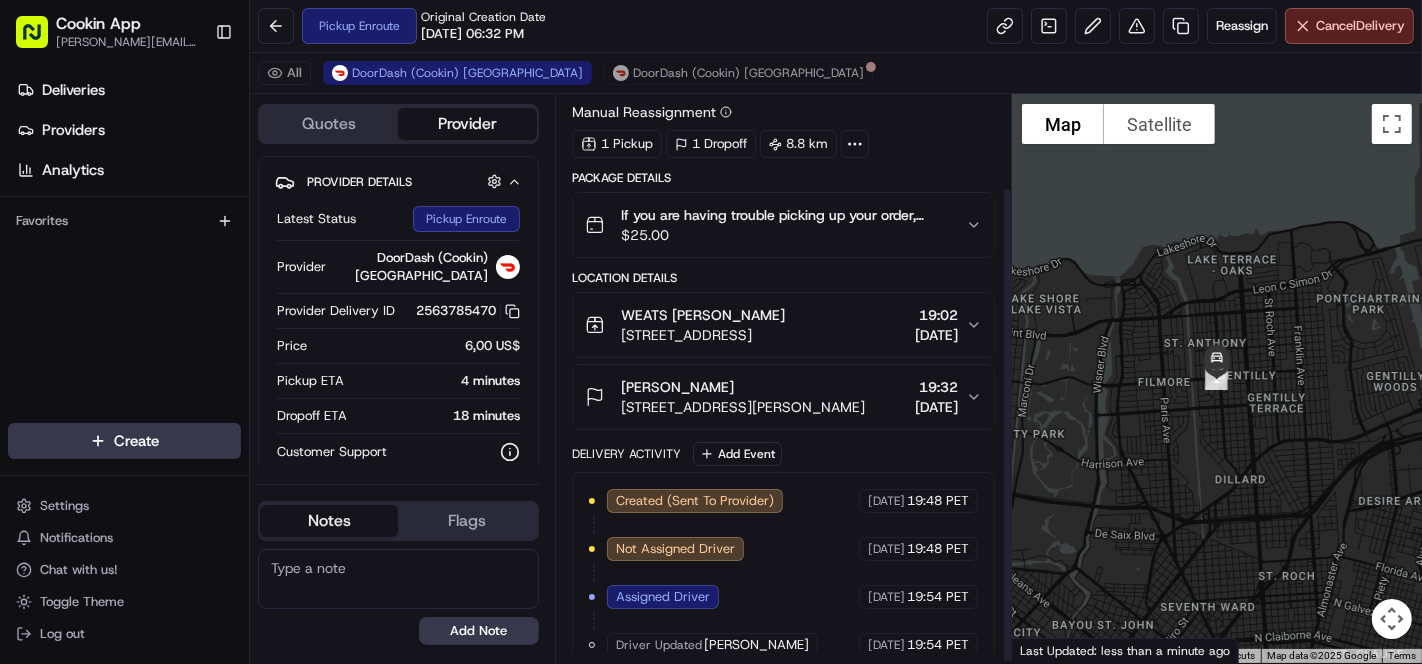 scroll, scrollTop: 112, scrollLeft: 0, axis: vertical 